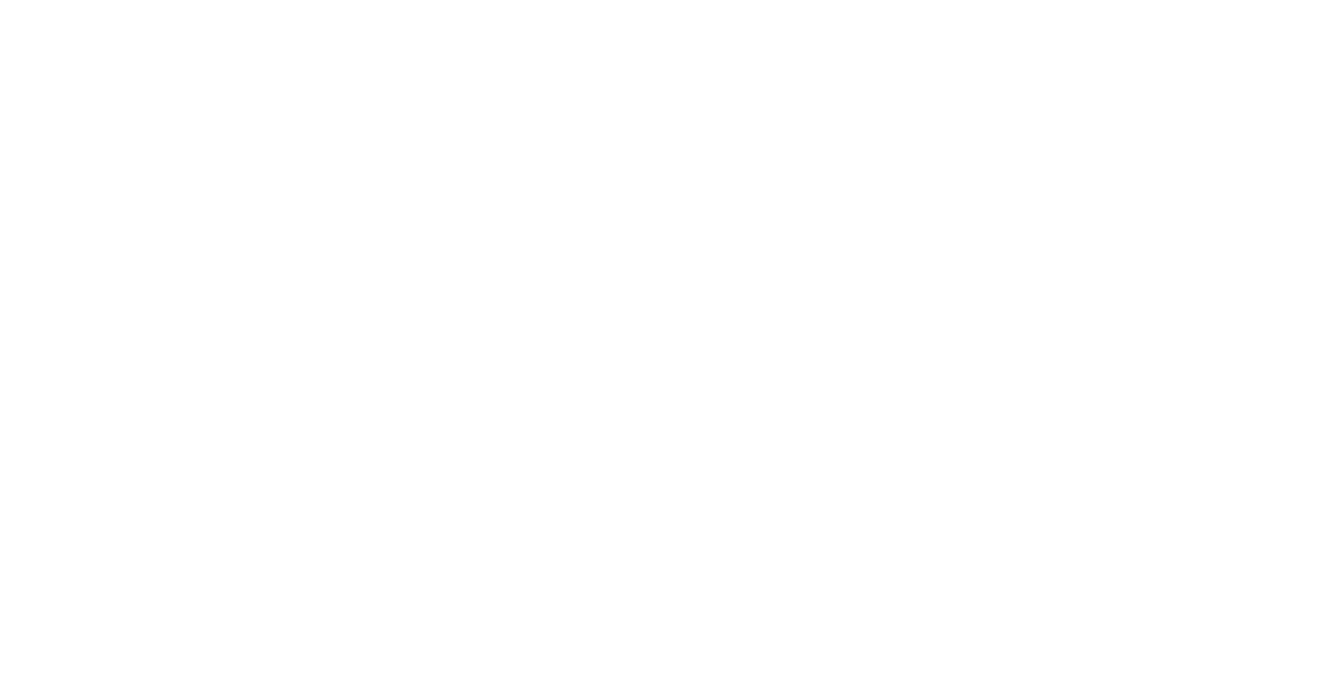 scroll, scrollTop: 0, scrollLeft: 0, axis: both 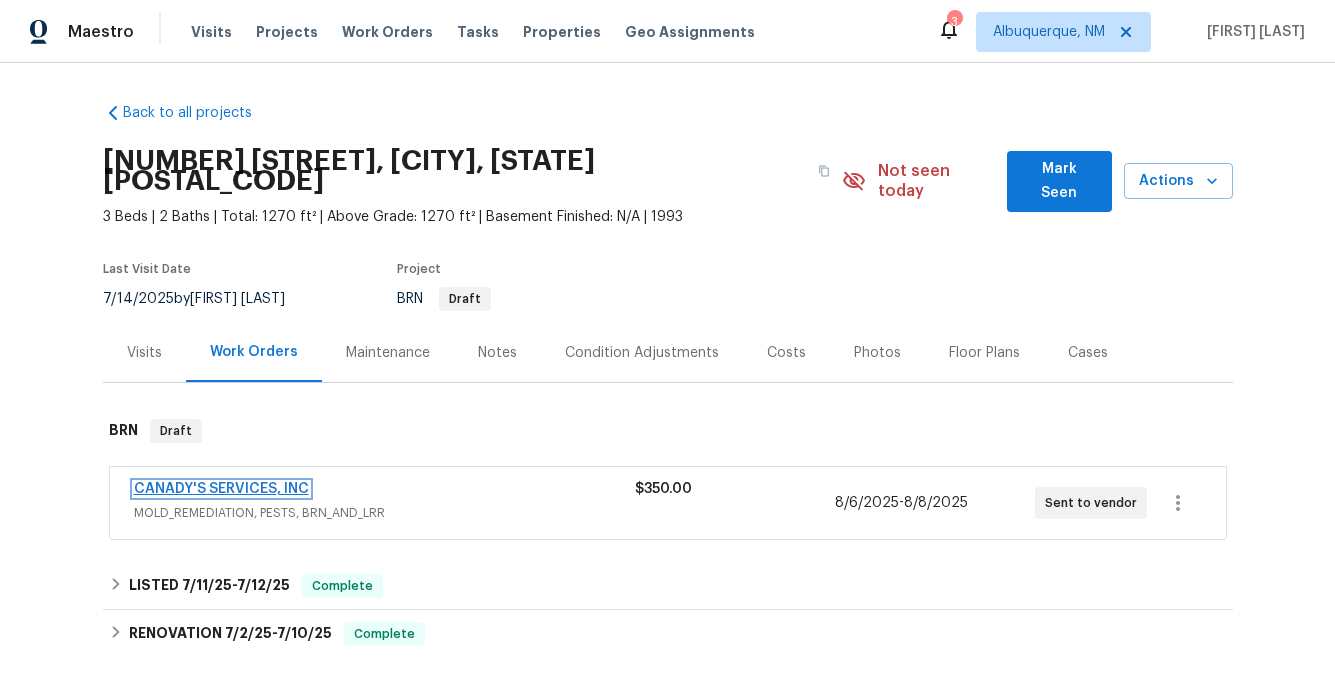 click on "CANADY'S SERVICES, INC" at bounding box center (221, 489) 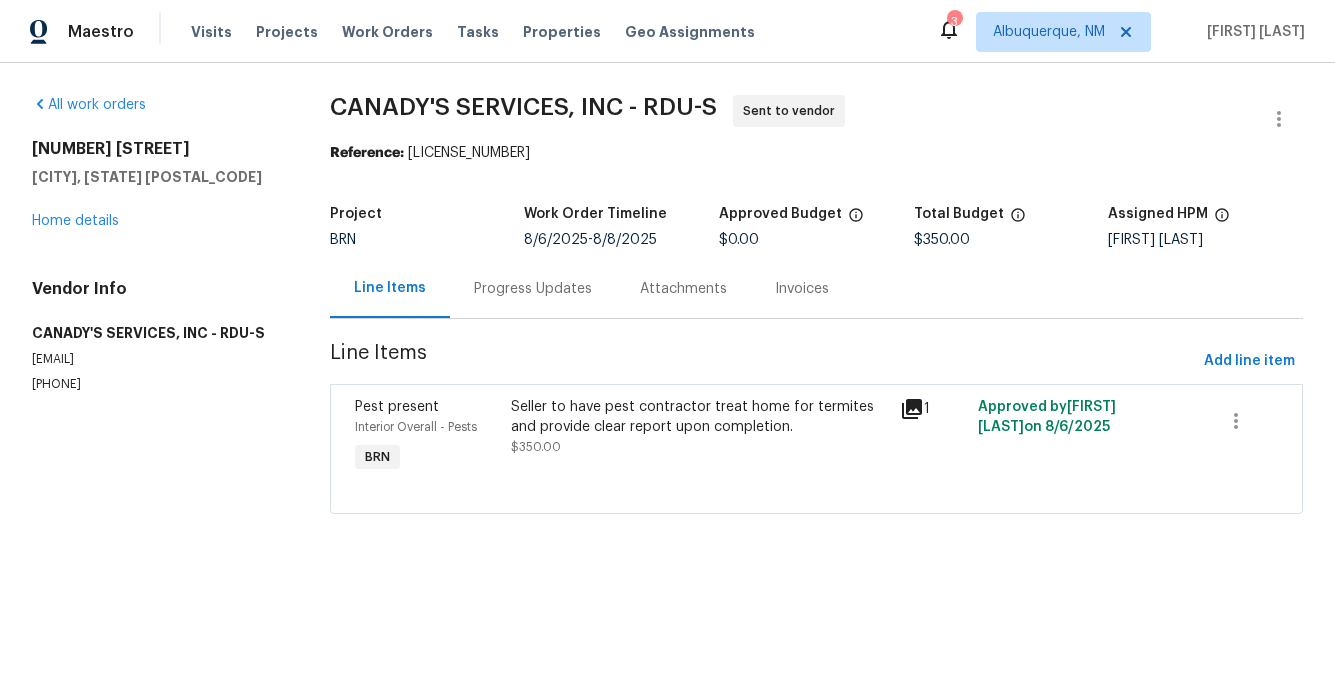 click on "Progress Updates" at bounding box center (533, 289) 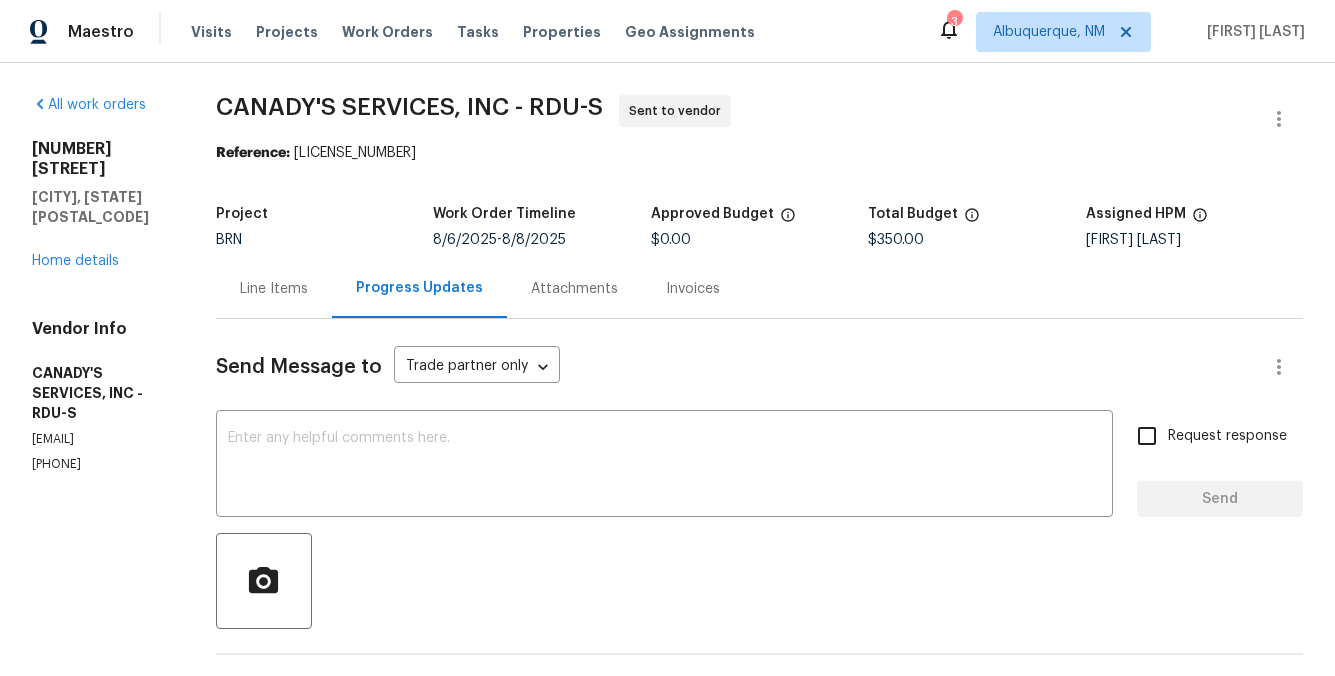 click on "Line Items" at bounding box center (274, 288) 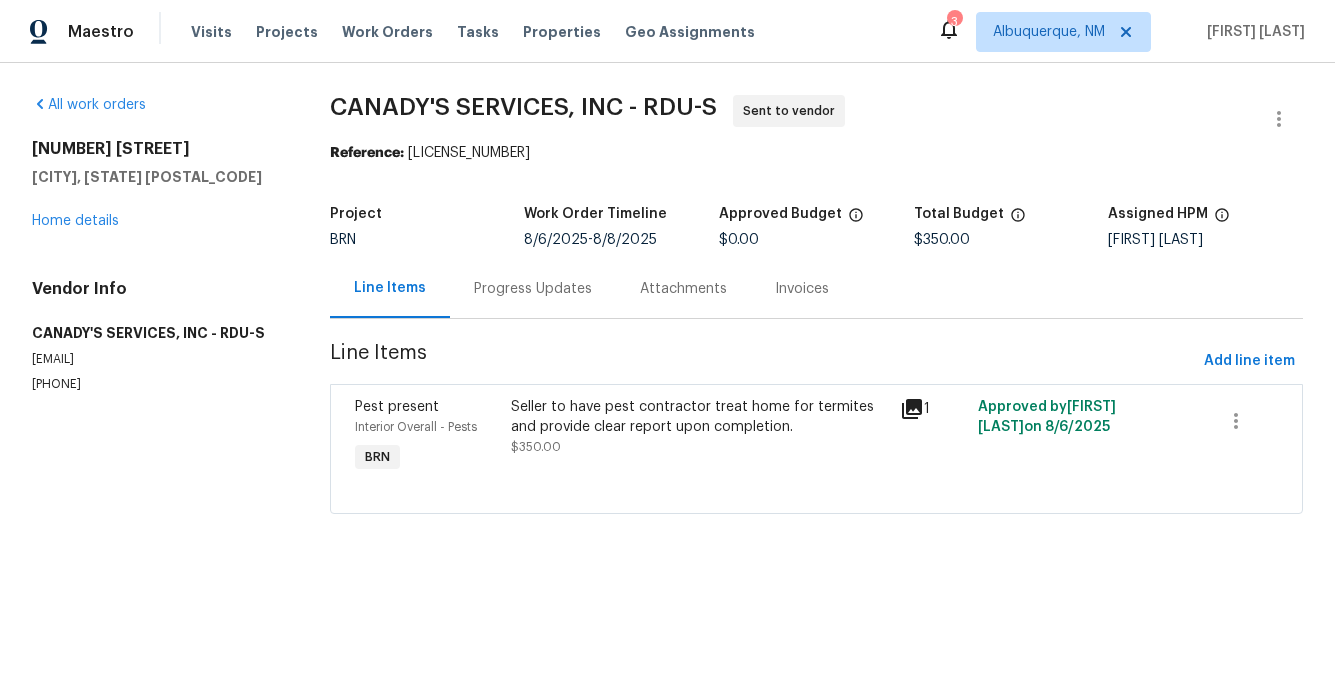 click on "Progress Updates" at bounding box center [533, 288] 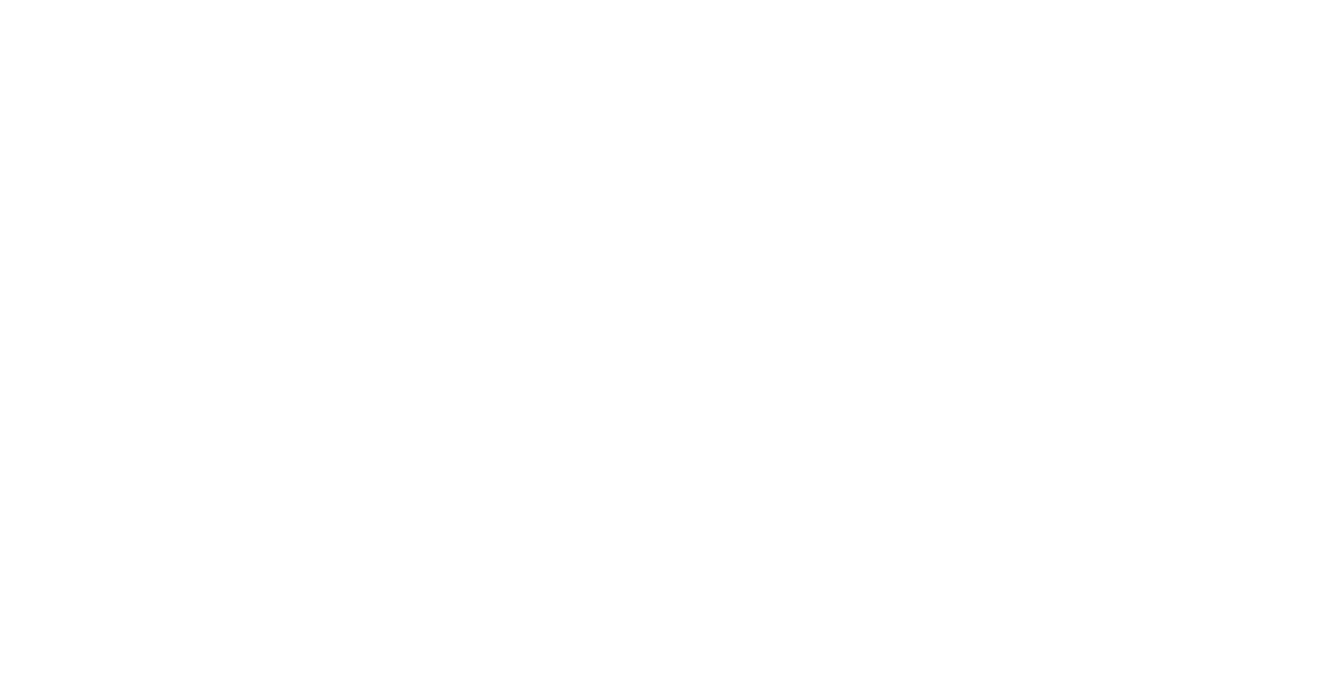 scroll, scrollTop: 0, scrollLeft: 0, axis: both 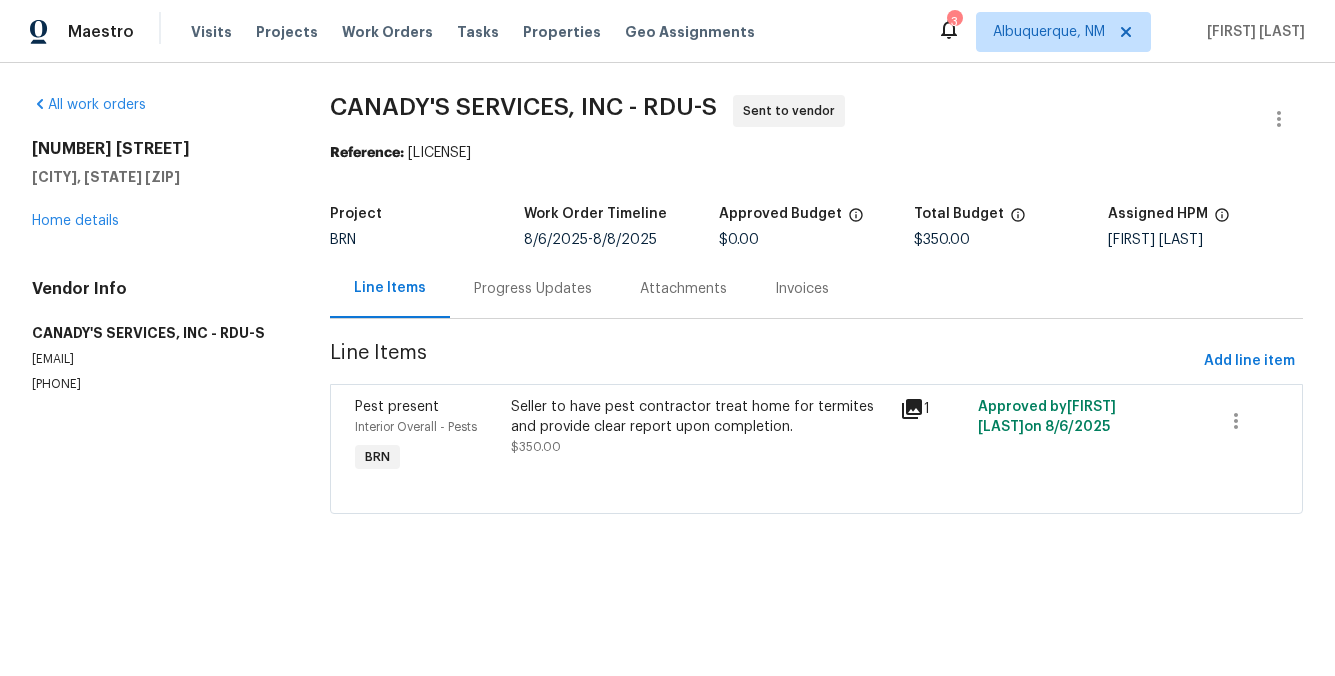 click on "Progress Updates" at bounding box center (533, 289) 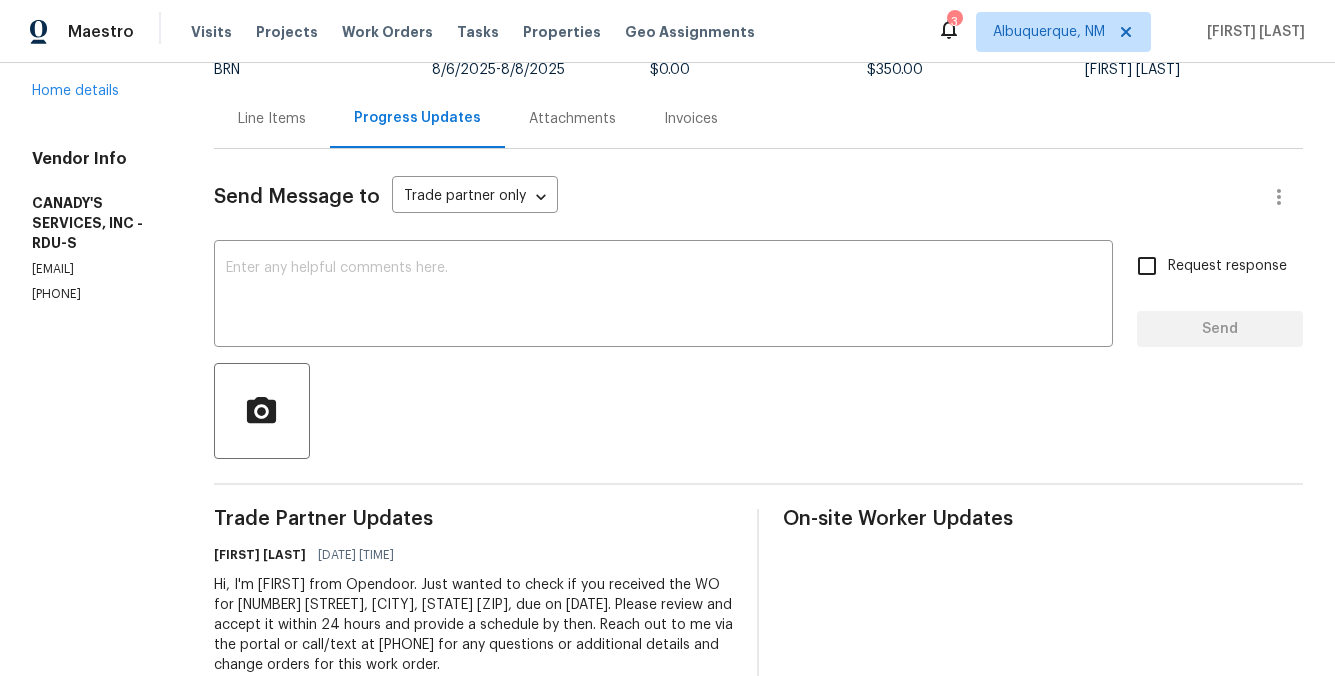 scroll, scrollTop: 226, scrollLeft: 0, axis: vertical 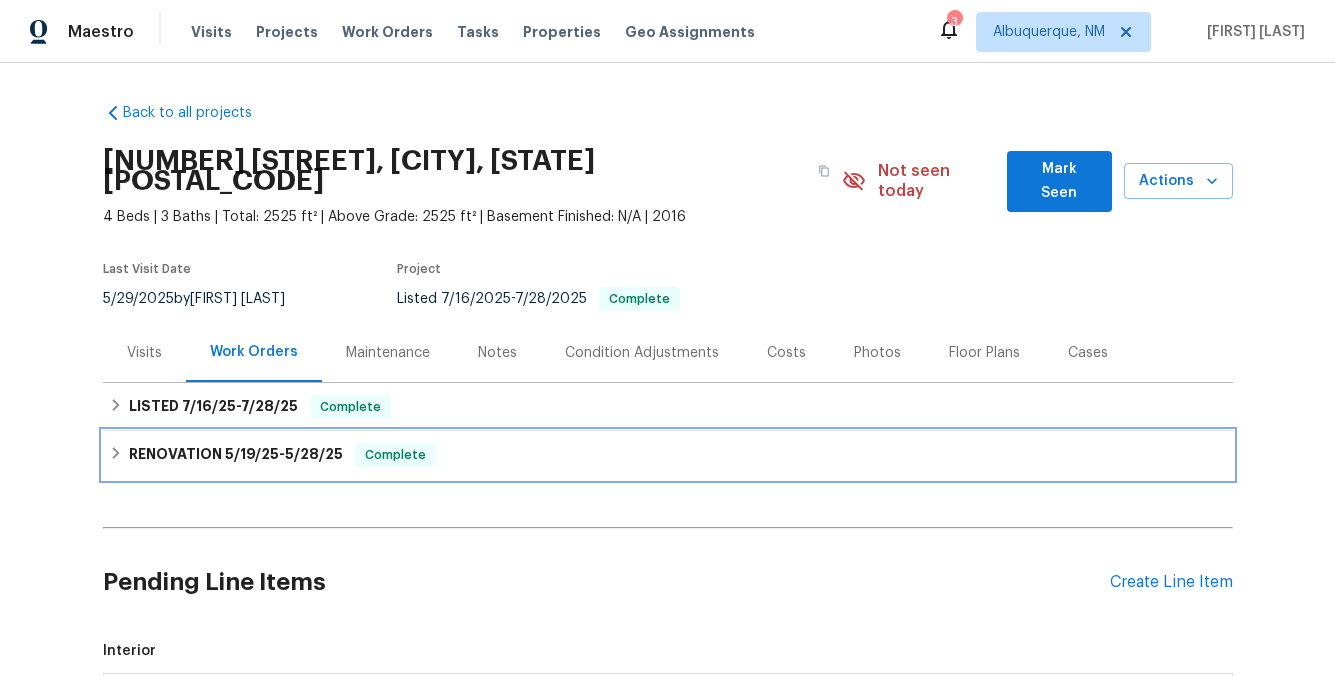 click on "RENOVATION   [DATE]  -  [DATE]" at bounding box center (236, 455) 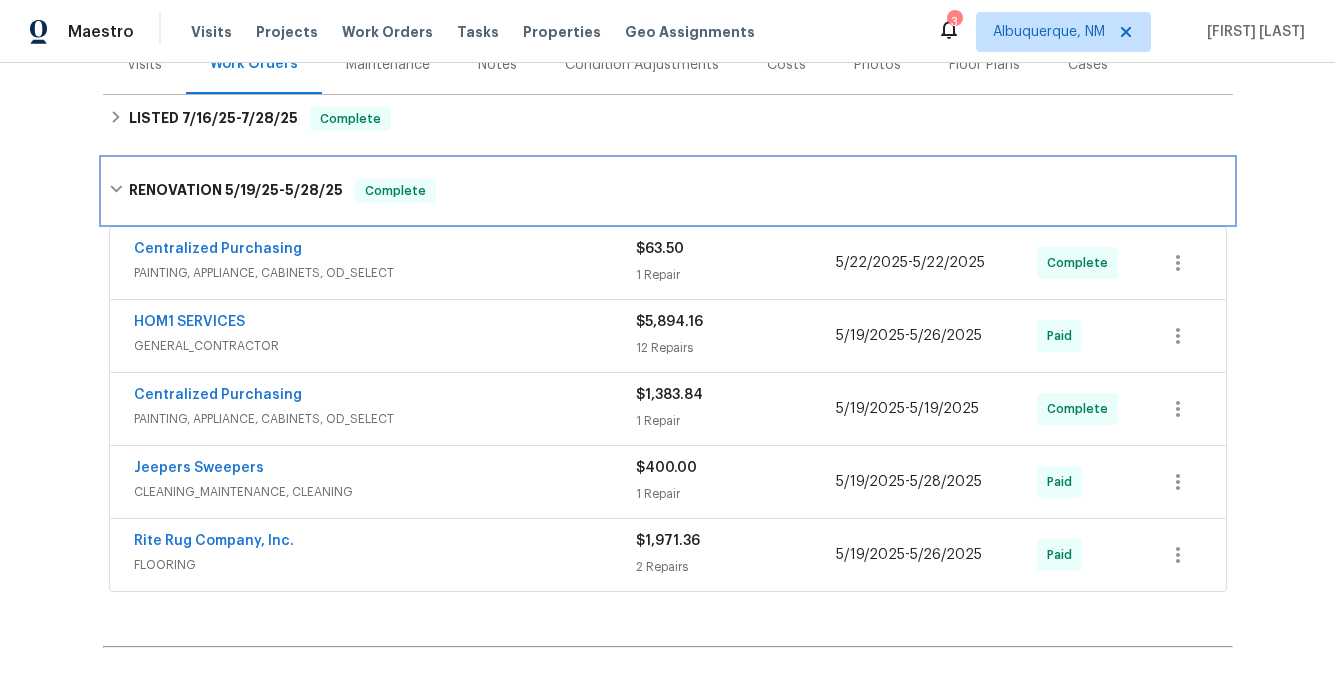 scroll, scrollTop: 291, scrollLeft: 0, axis: vertical 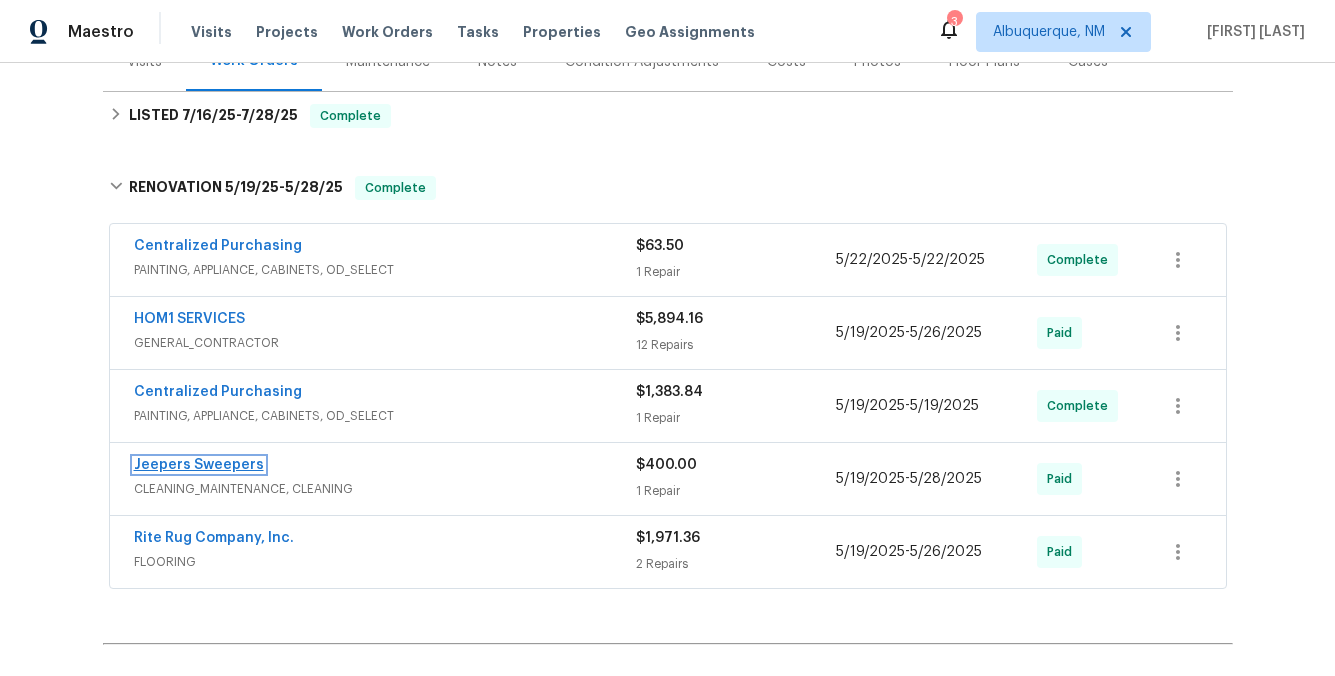 click on "Jeepers Sweepers" at bounding box center [199, 465] 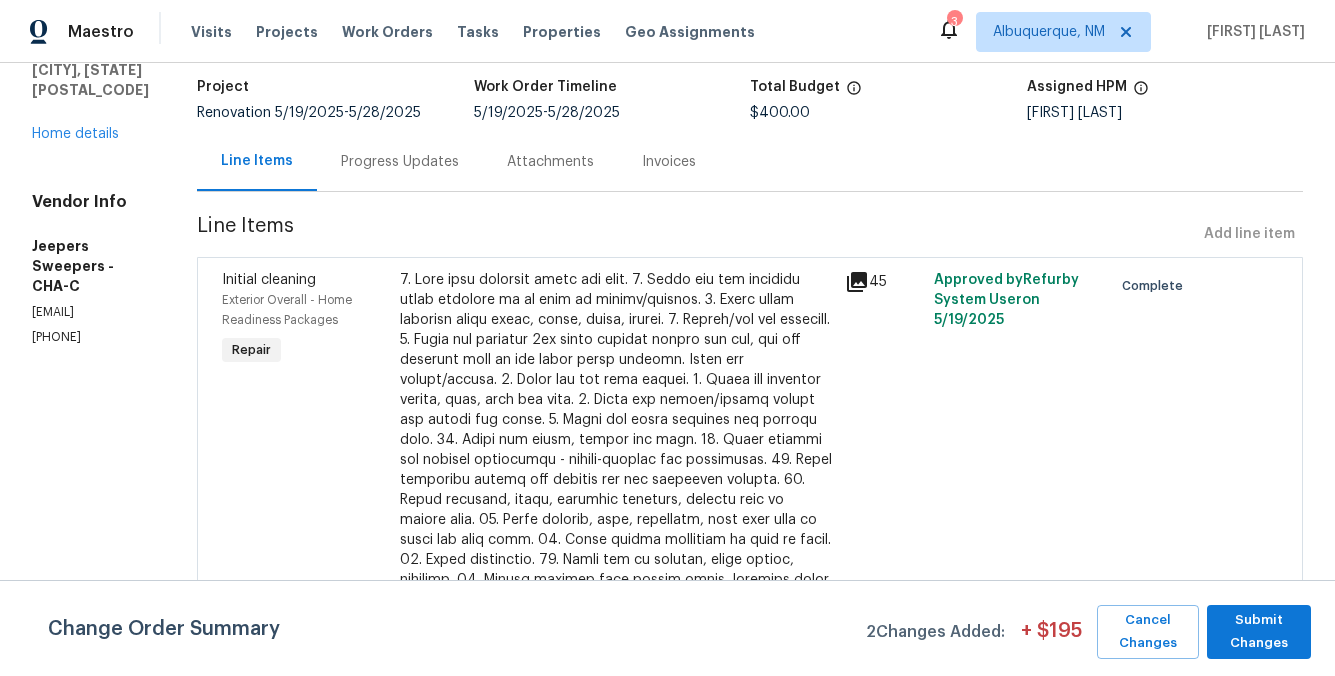 scroll, scrollTop: 34, scrollLeft: 0, axis: vertical 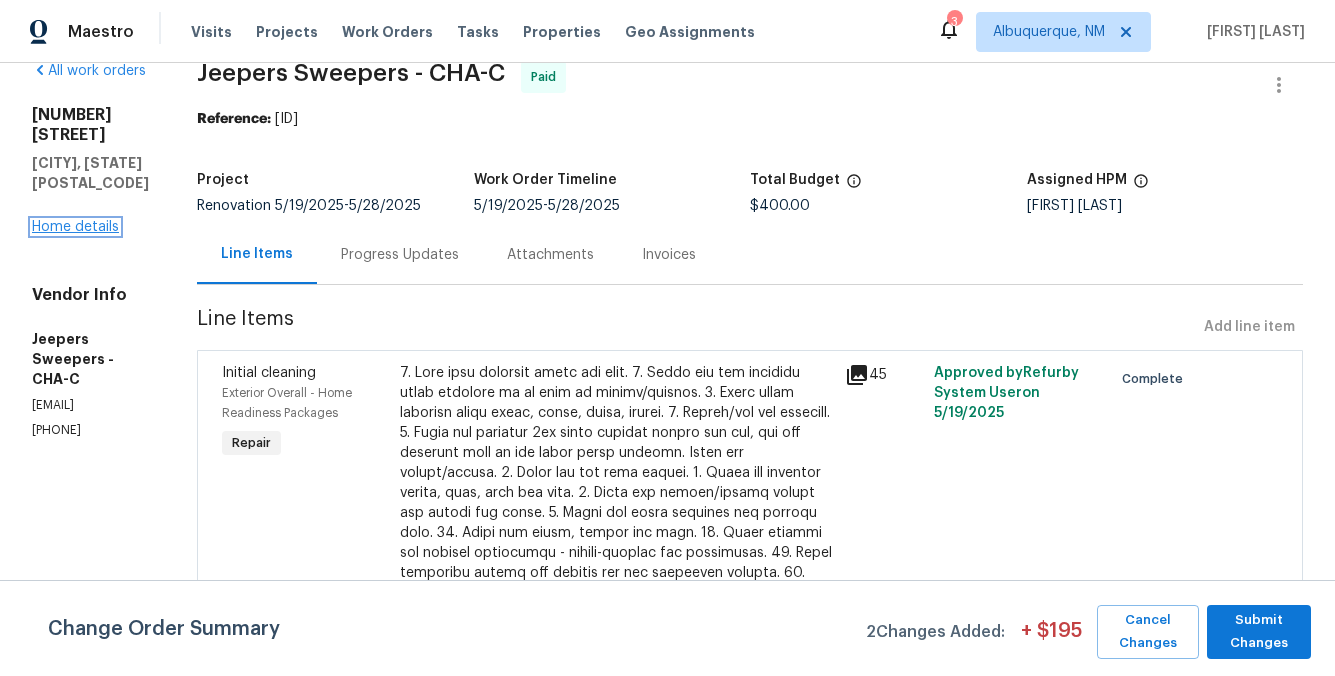 click on "Home details" at bounding box center (75, 227) 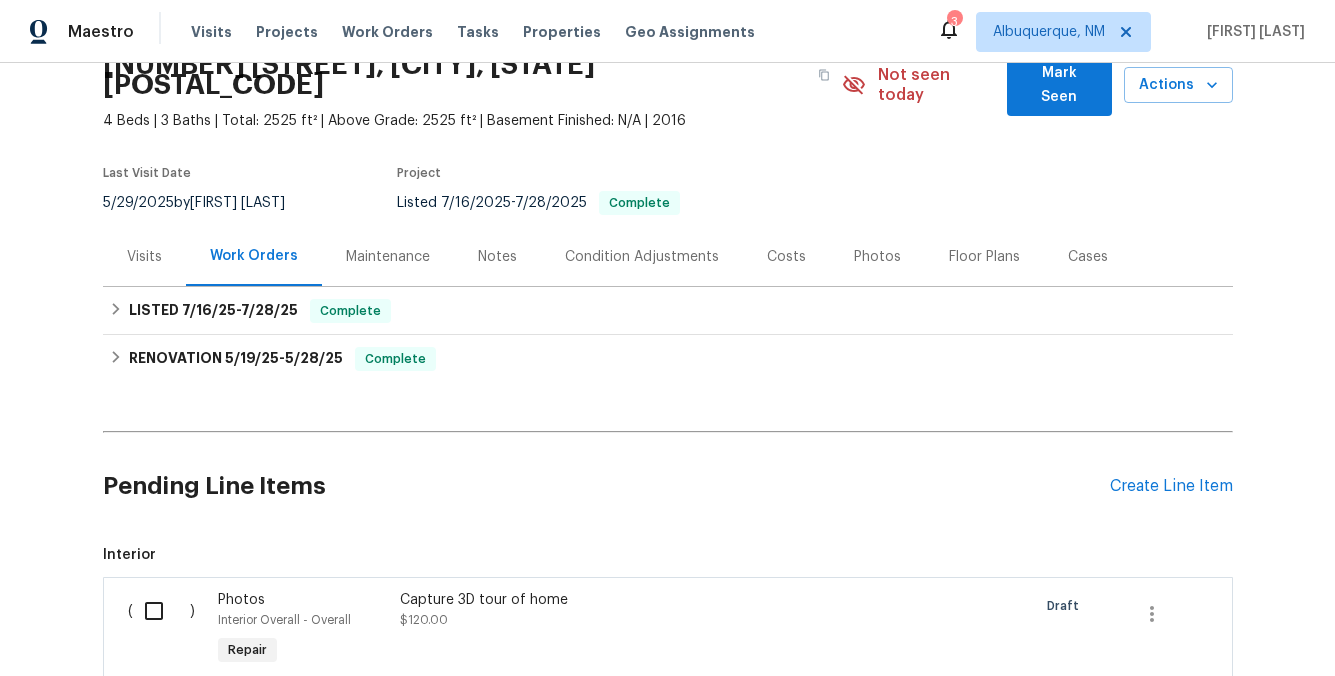 scroll, scrollTop: 76, scrollLeft: 0, axis: vertical 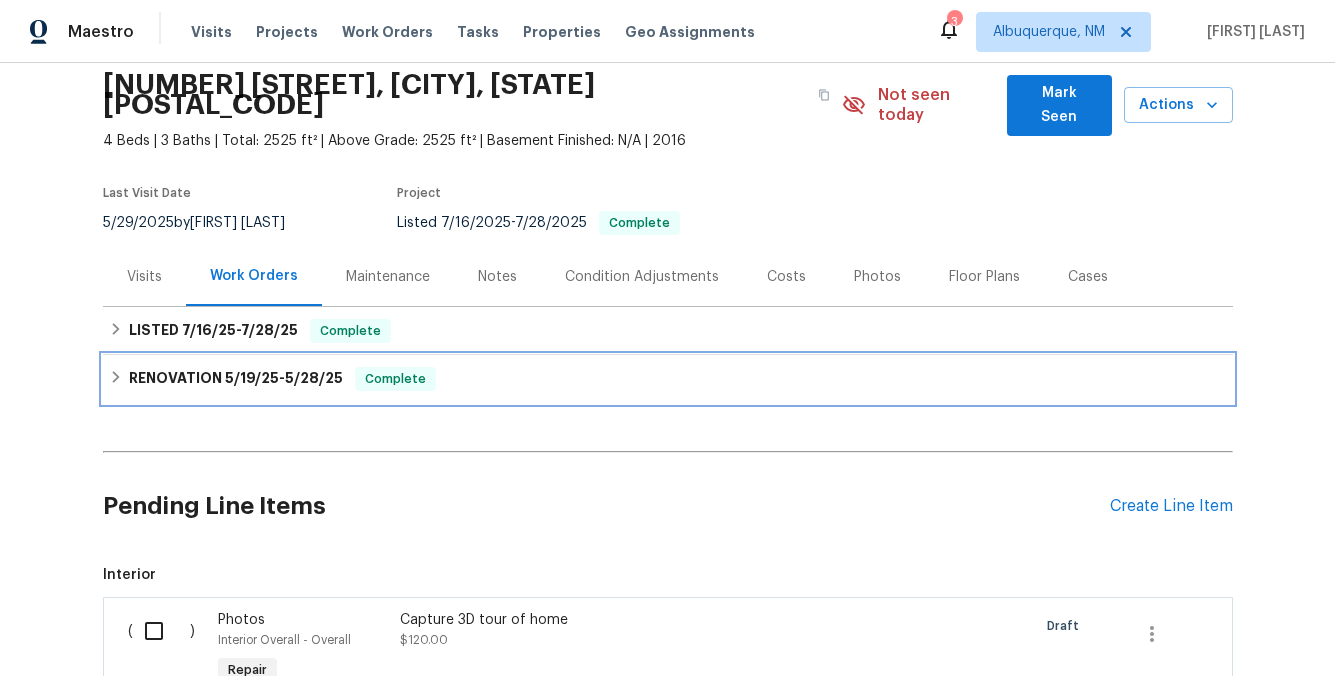 click on "5/19/25" at bounding box center (252, 378) 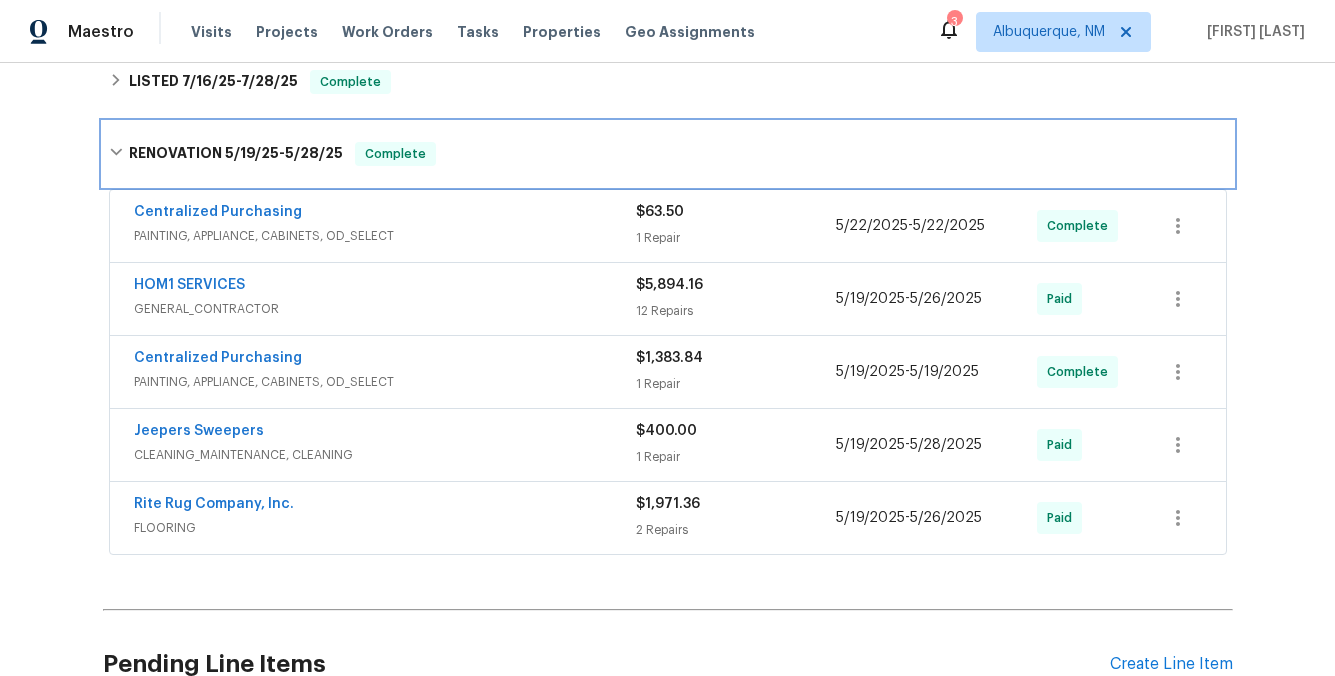 scroll, scrollTop: 330, scrollLeft: 0, axis: vertical 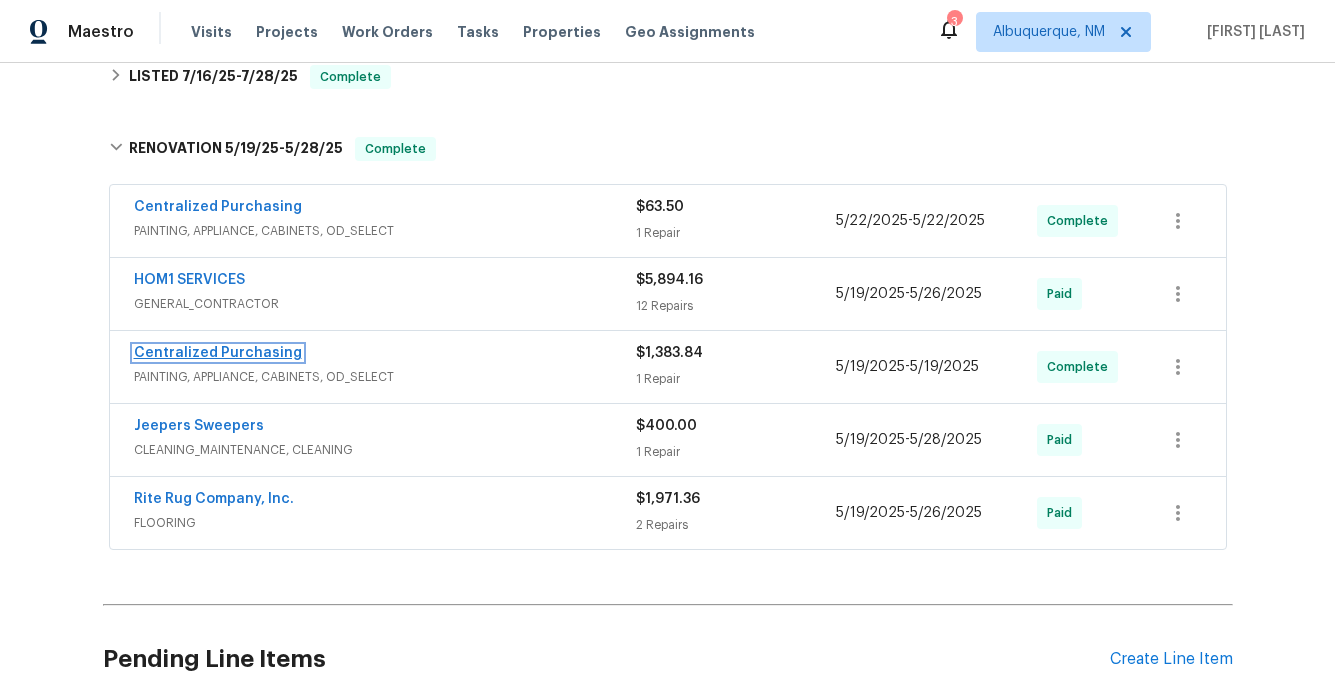 click on "Centralized Purchasing" at bounding box center [218, 353] 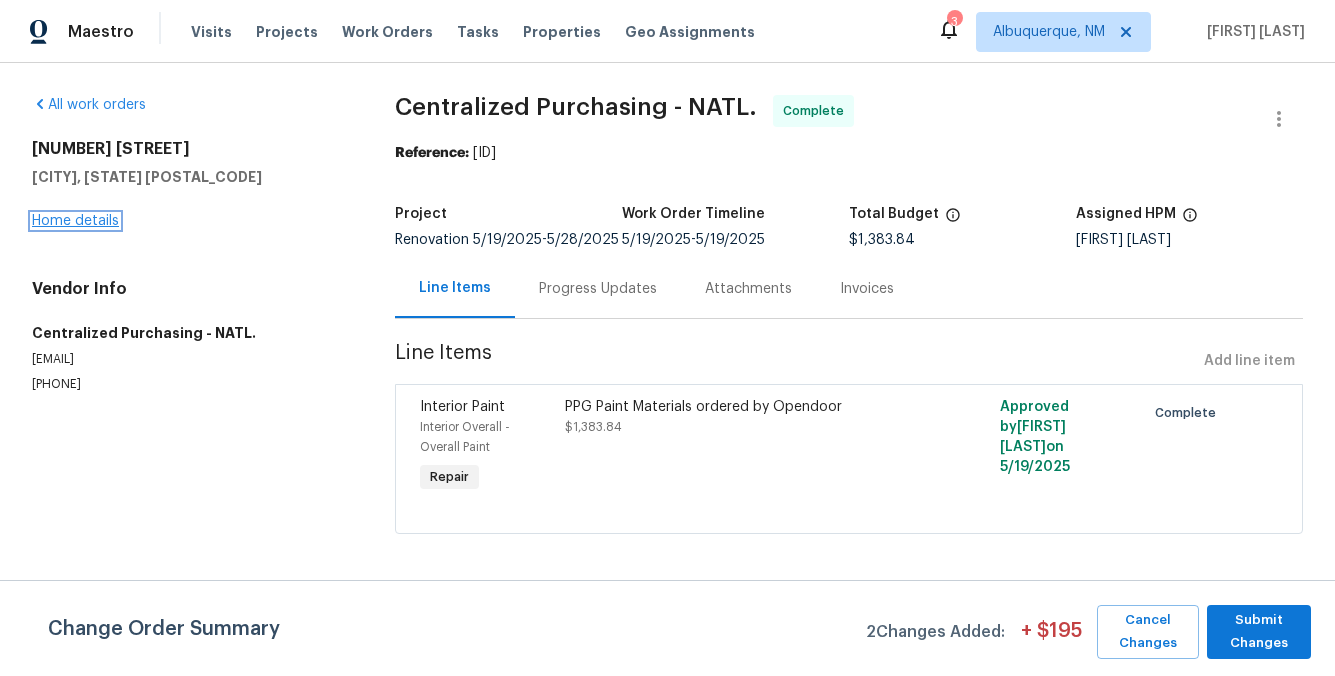 click on "Home details" at bounding box center [75, 221] 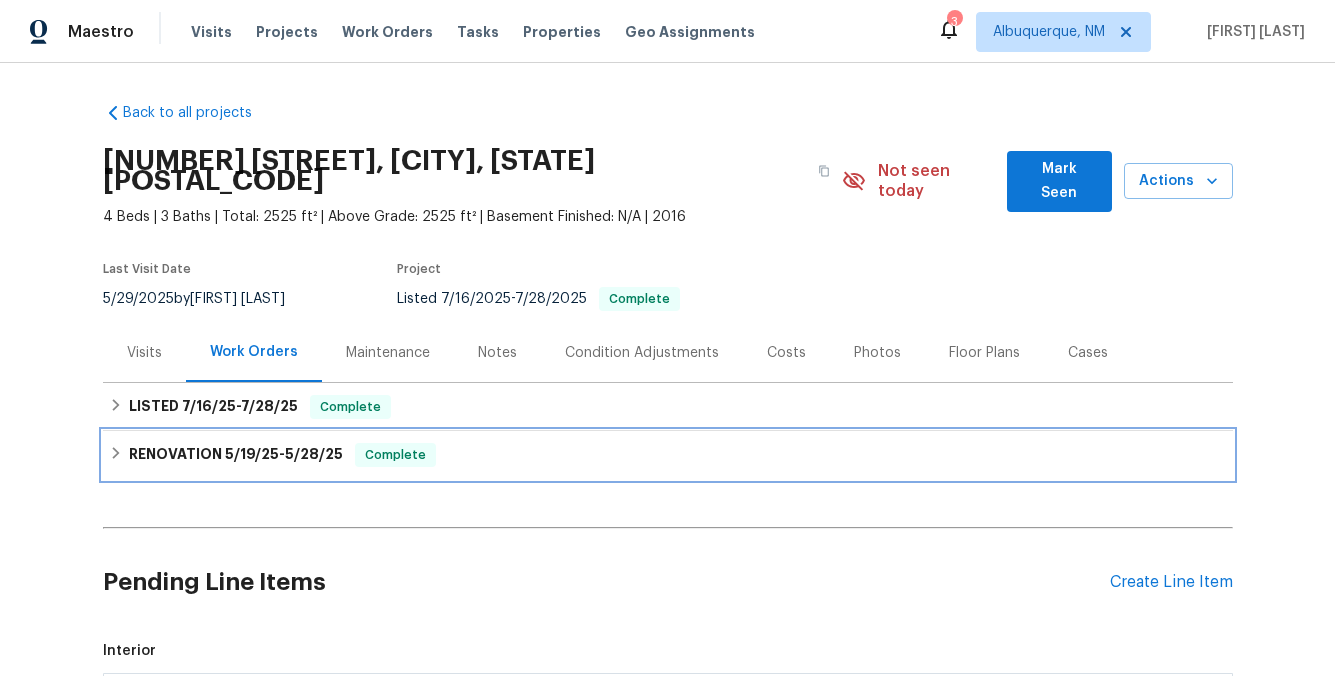 click on "5/19/25" at bounding box center [252, 454] 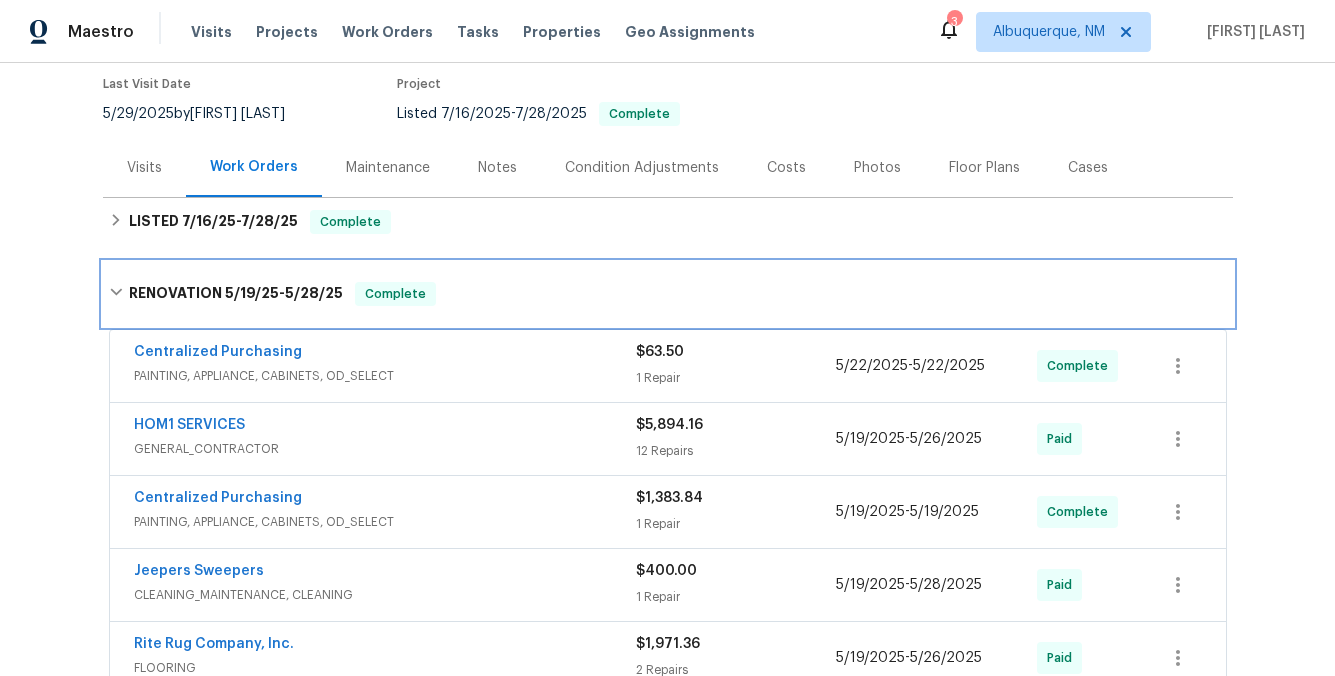 scroll, scrollTop: 203, scrollLeft: 0, axis: vertical 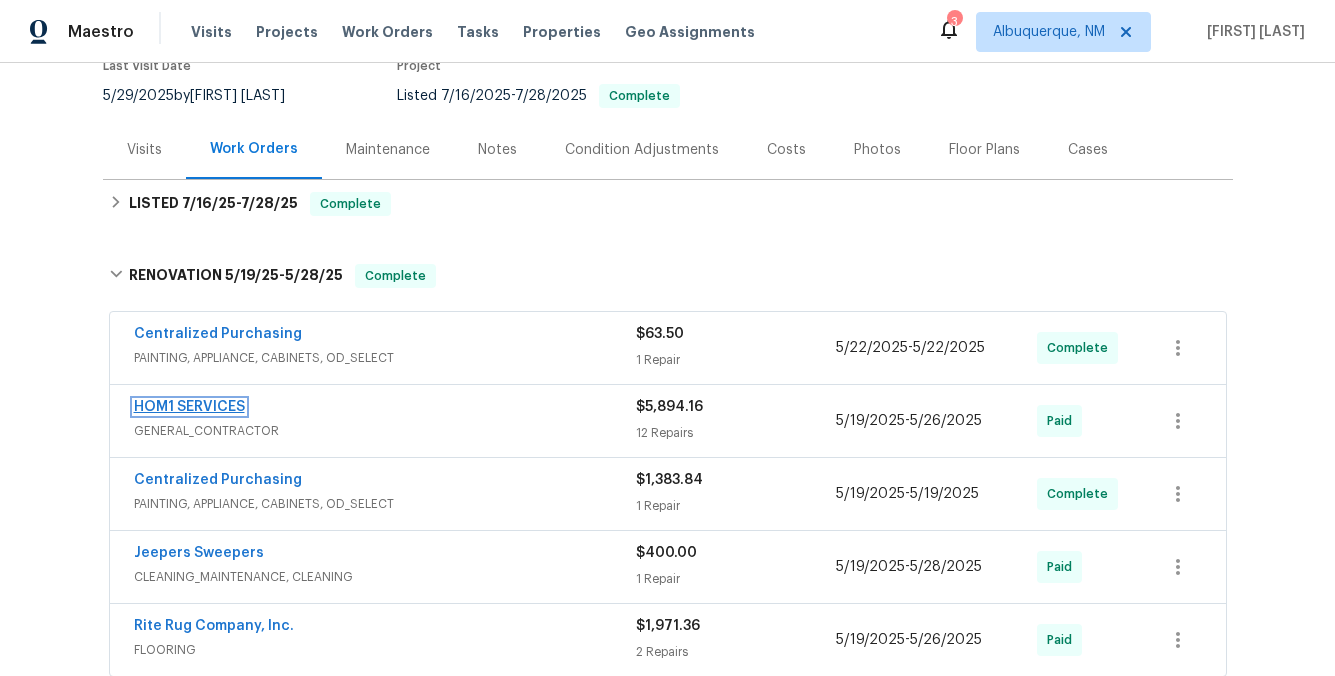 click on "HOM1 SERVICES" at bounding box center (189, 407) 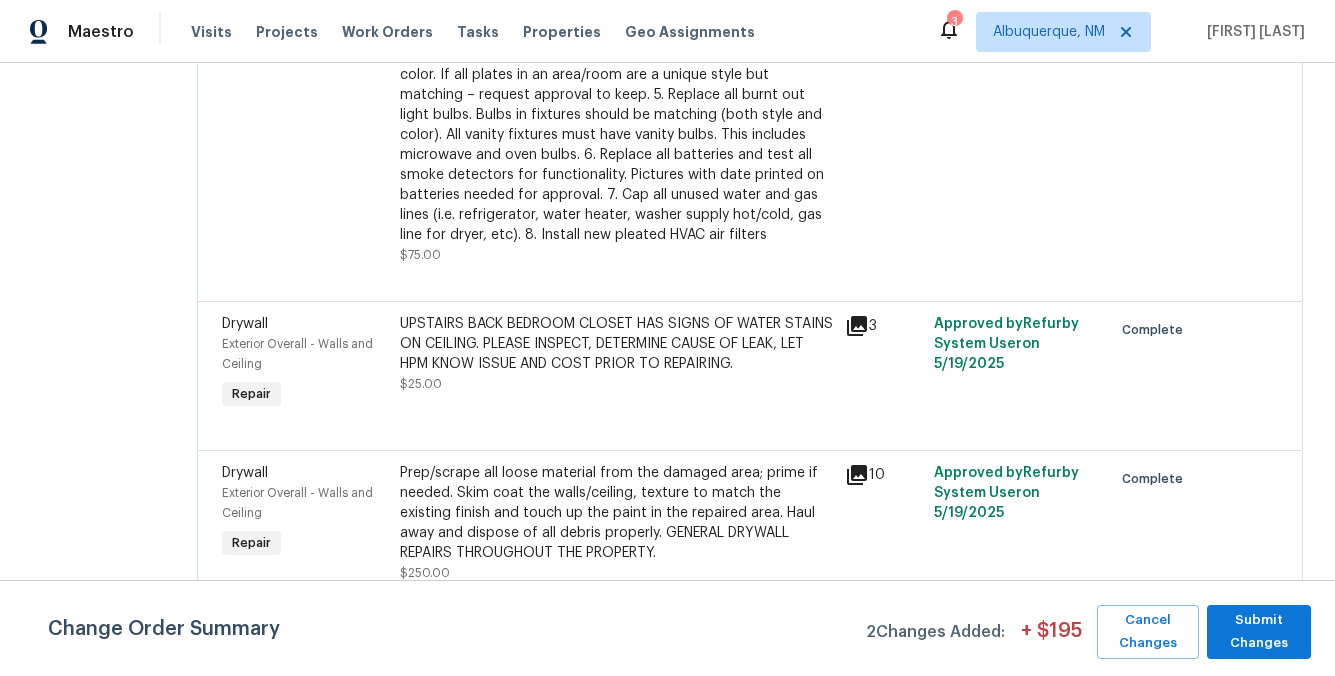 scroll, scrollTop: 2321, scrollLeft: 0, axis: vertical 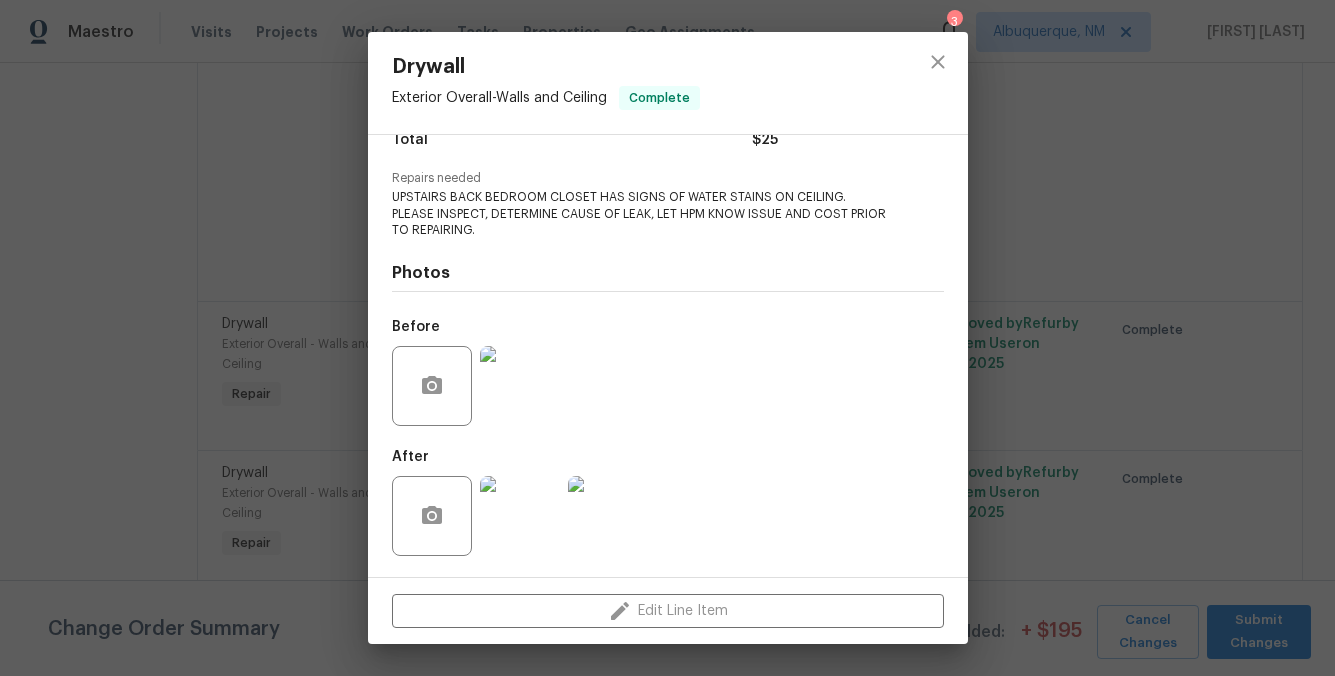 click on "Drywall Exterior Overall  -  Walls and Ceiling Complete Vendor HOM1 SERVICES Account Category Repairs Cost $25 x 1 count $25 Labor $0 Total $25 Repairs needed Prep/scrape all loose material from the damaged area; prime if needed. Patch the medium hole in the wall, texture to match the existing finish and touch up the paint in the repaired area. Haul away and dispose of all debris properly. UPSTAIRS BACK BEDROOM CLOSET HAS SIGNS OF WATER STAINS ON CEILING. PLEASE INSPECT, DETERMINE CAUSE OF LEAK, LET HPM KNOW ISSUE AND COST PRIOR TO REPAIRING. Photos Before After  Edit Line Item" at bounding box center [667, 338] 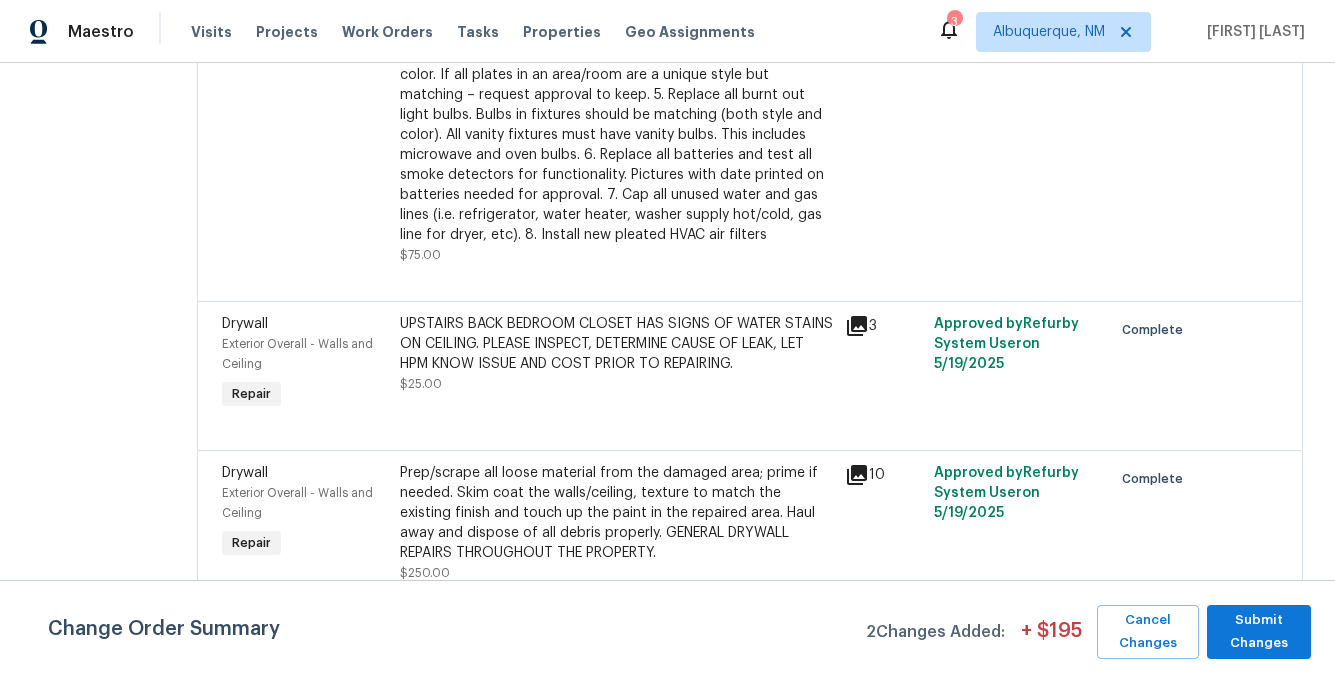 click 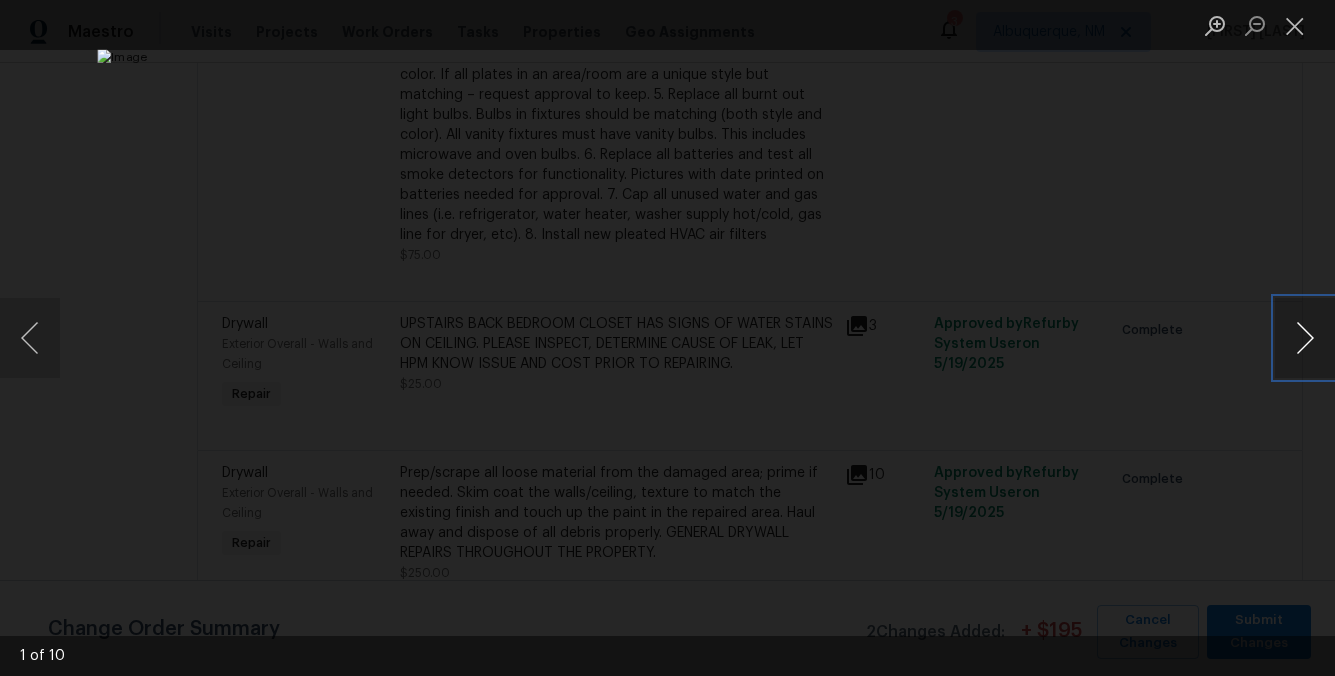click at bounding box center (1305, 338) 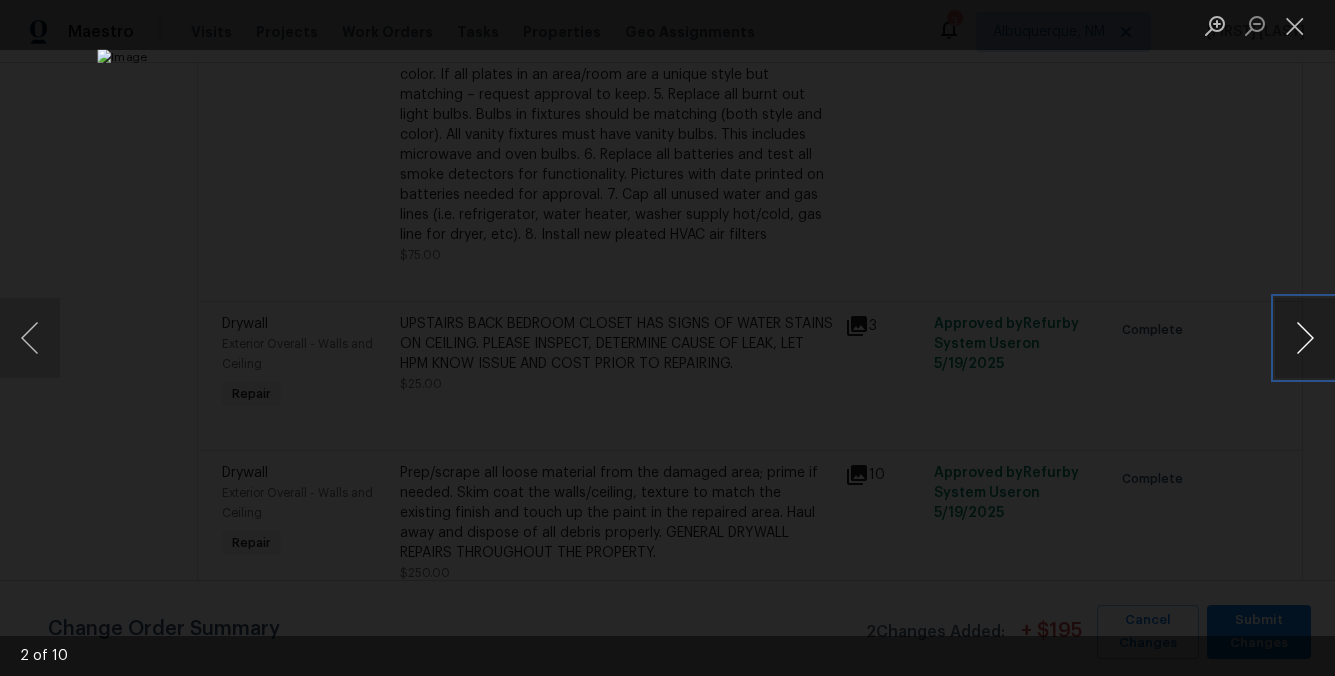 click at bounding box center (1305, 338) 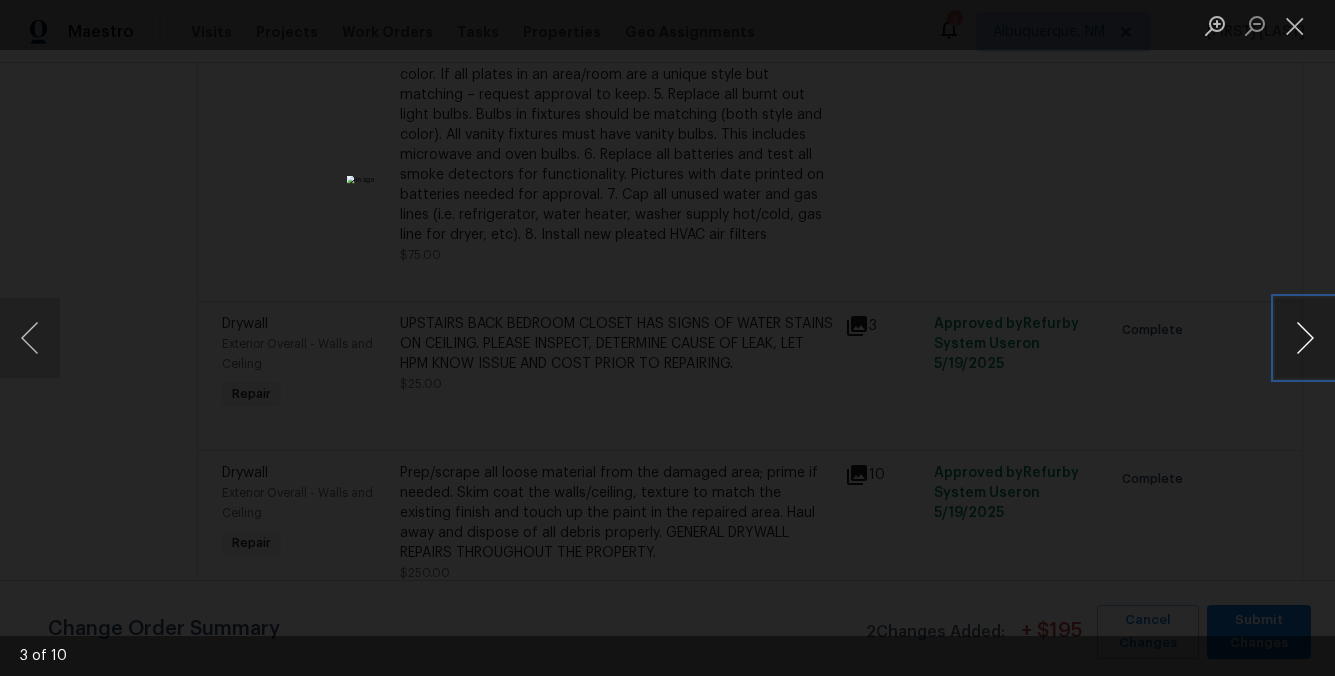 click at bounding box center [1305, 338] 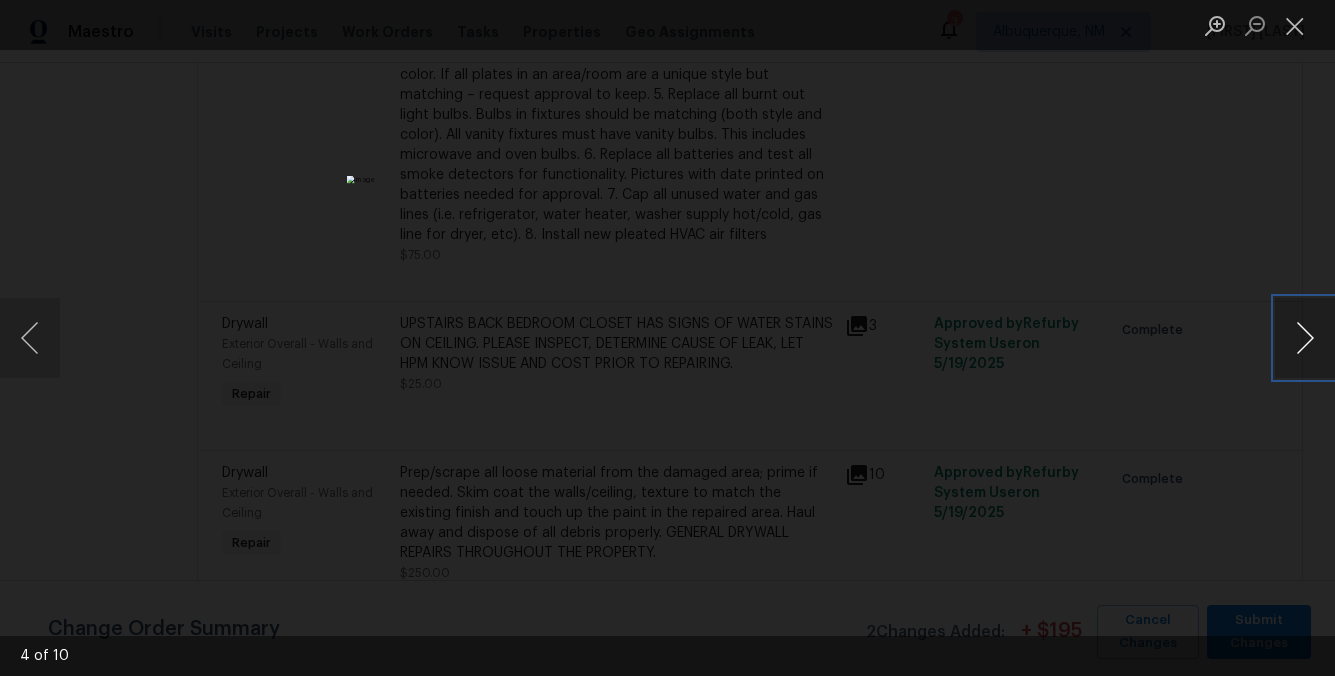 click at bounding box center [1305, 338] 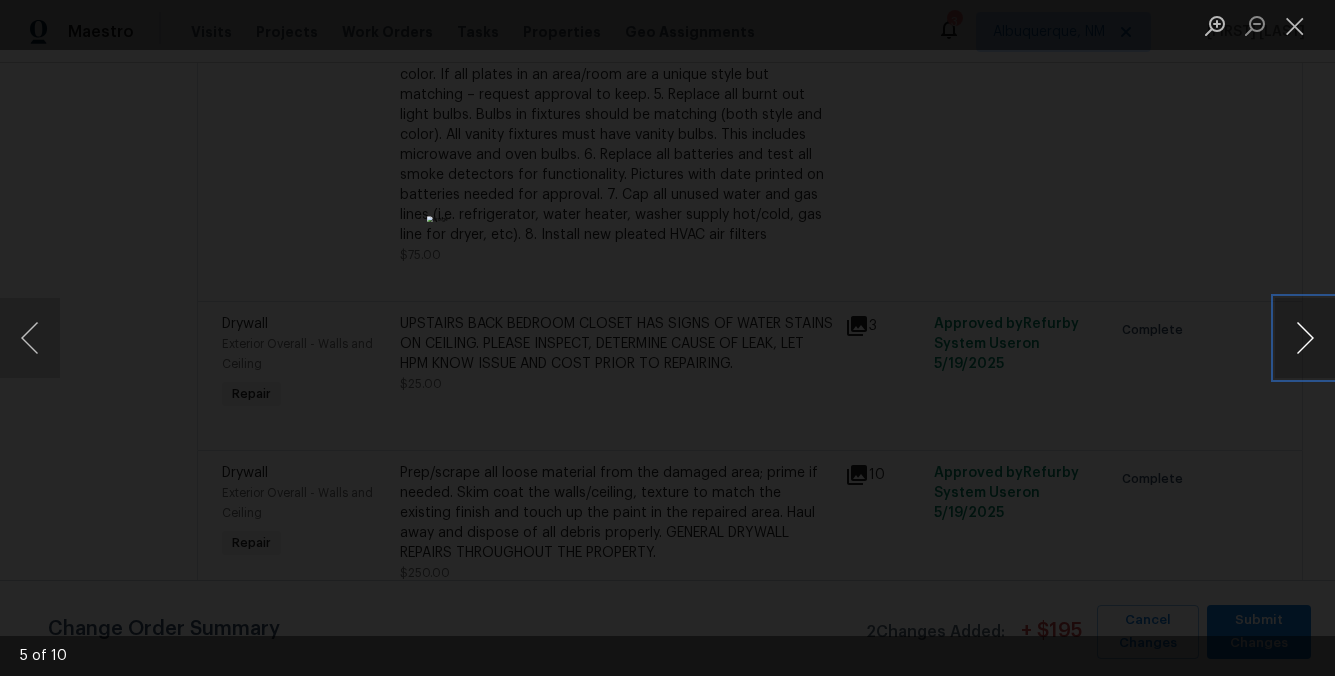 click at bounding box center [1305, 338] 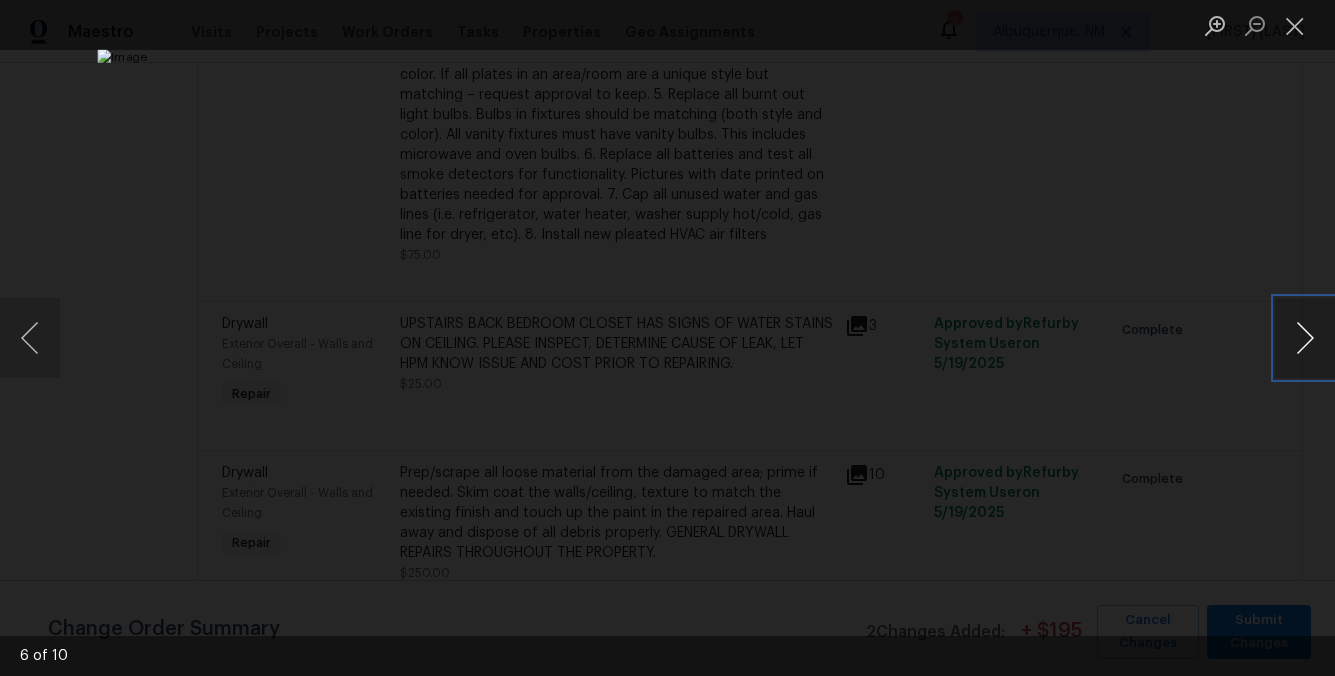 click at bounding box center (1305, 338) 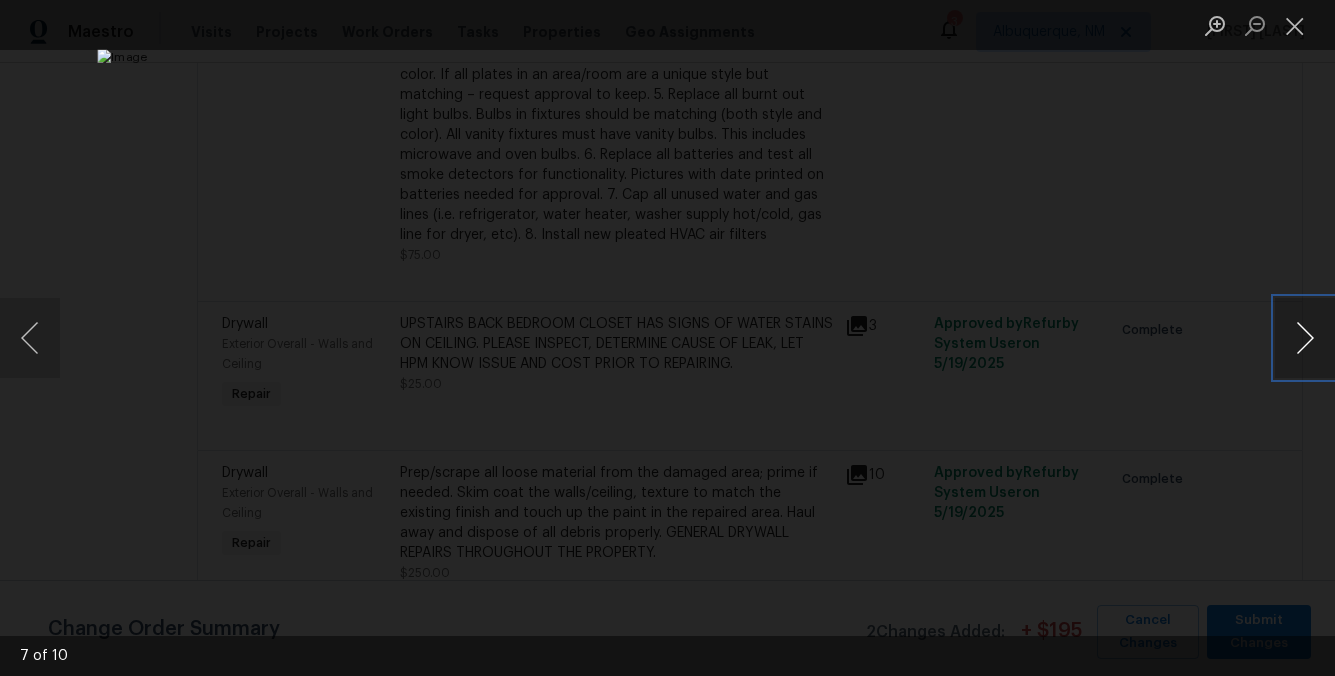 click at bounding box center [1305, 338] 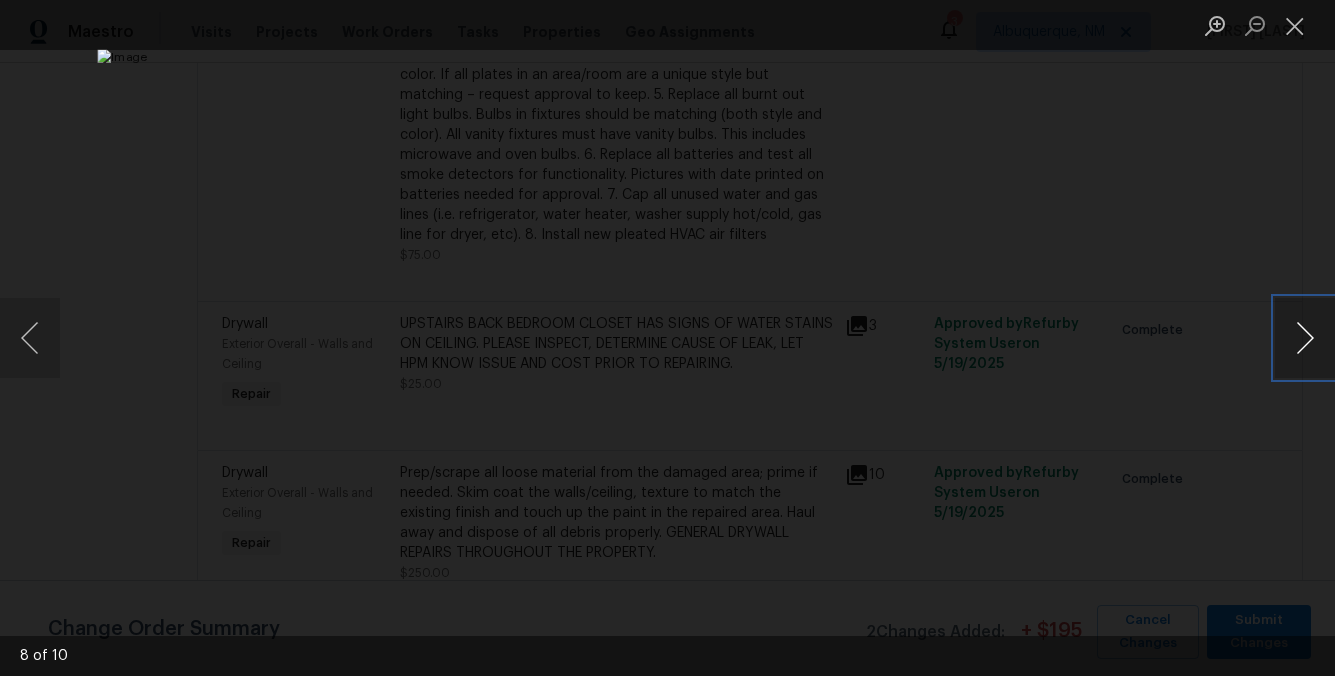 click at bounding box center (1305, 338) 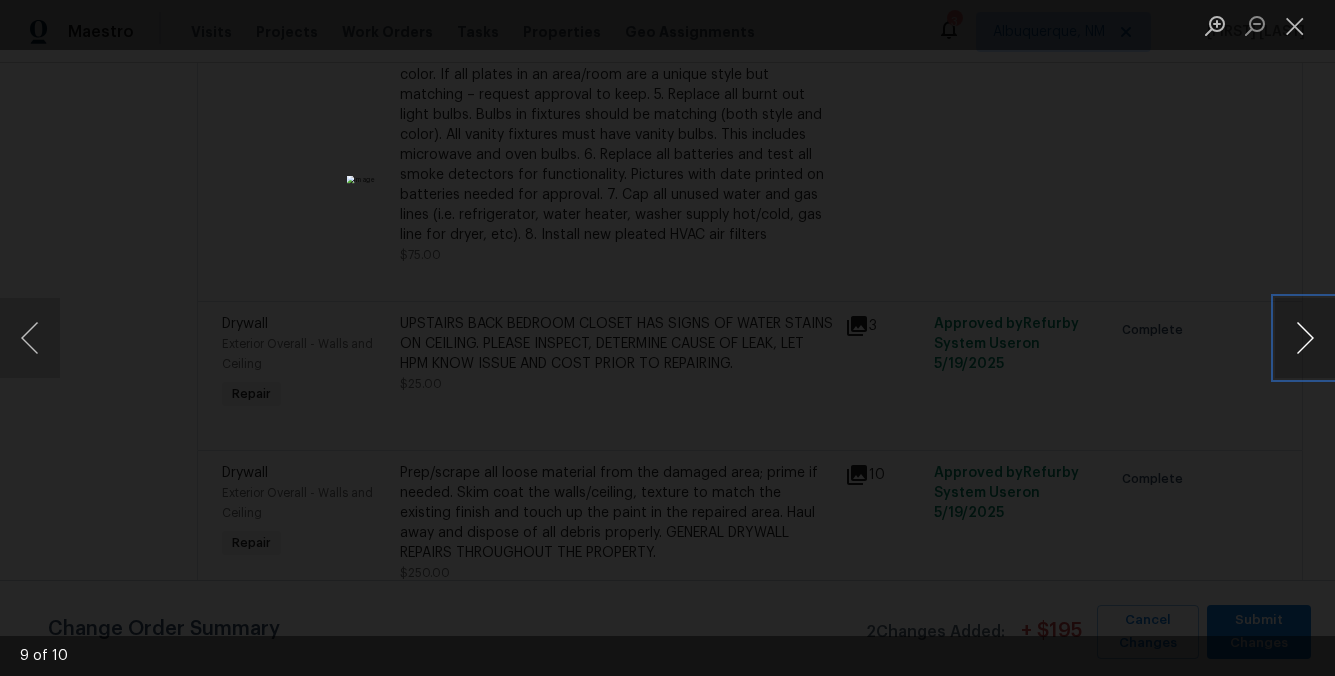 click at bounding box center [1305, 338] 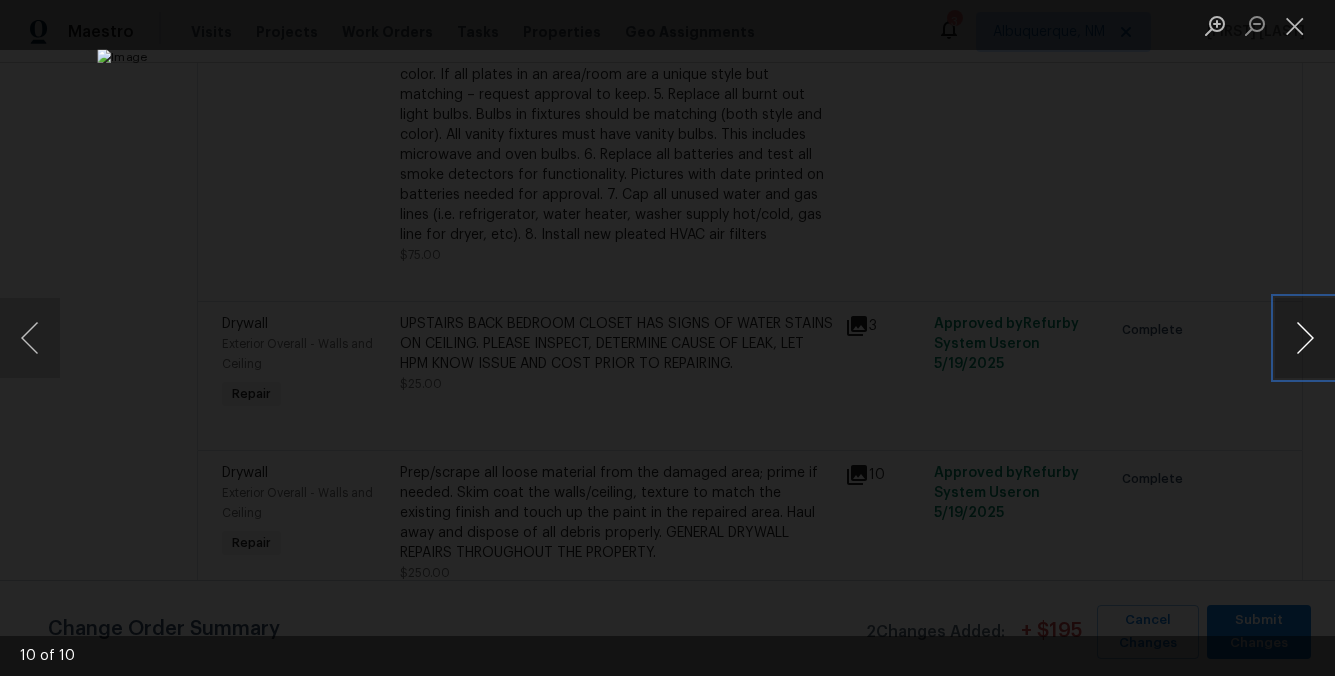 click at bounding box center (1305, 338) 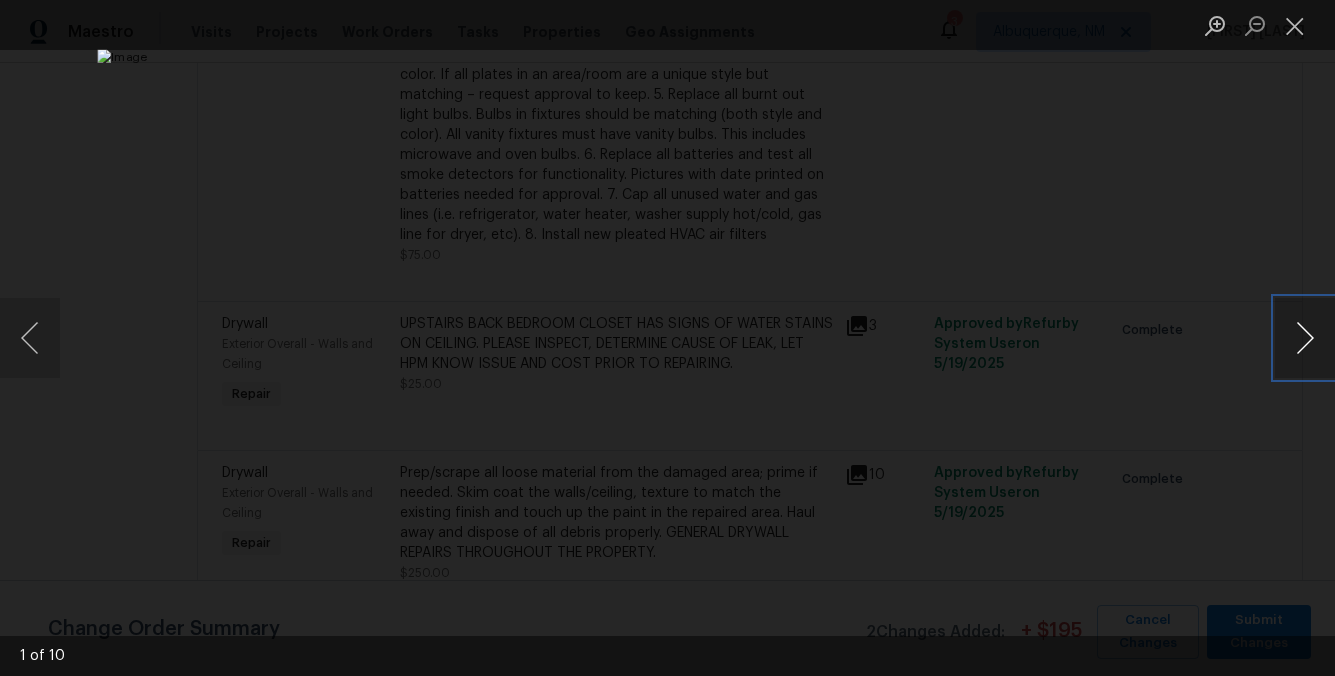 click at bounding box center [1305, 338] 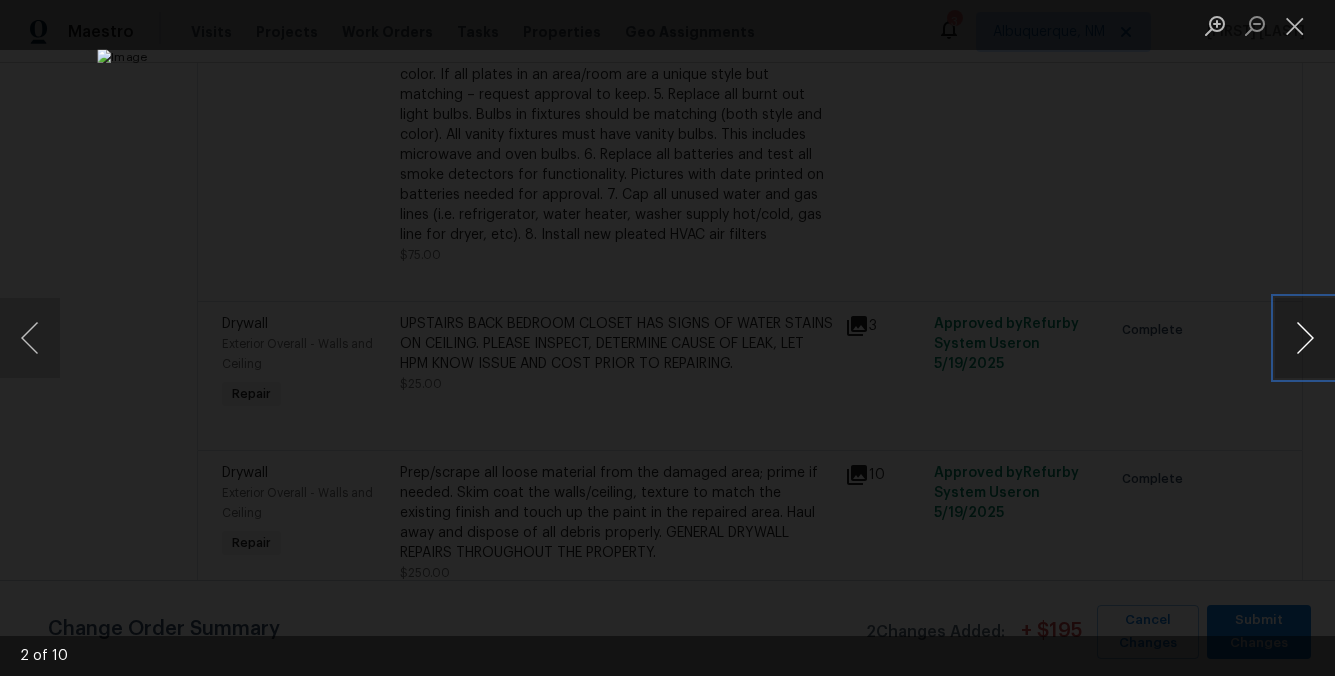 click at bounding box center [1305, 338] 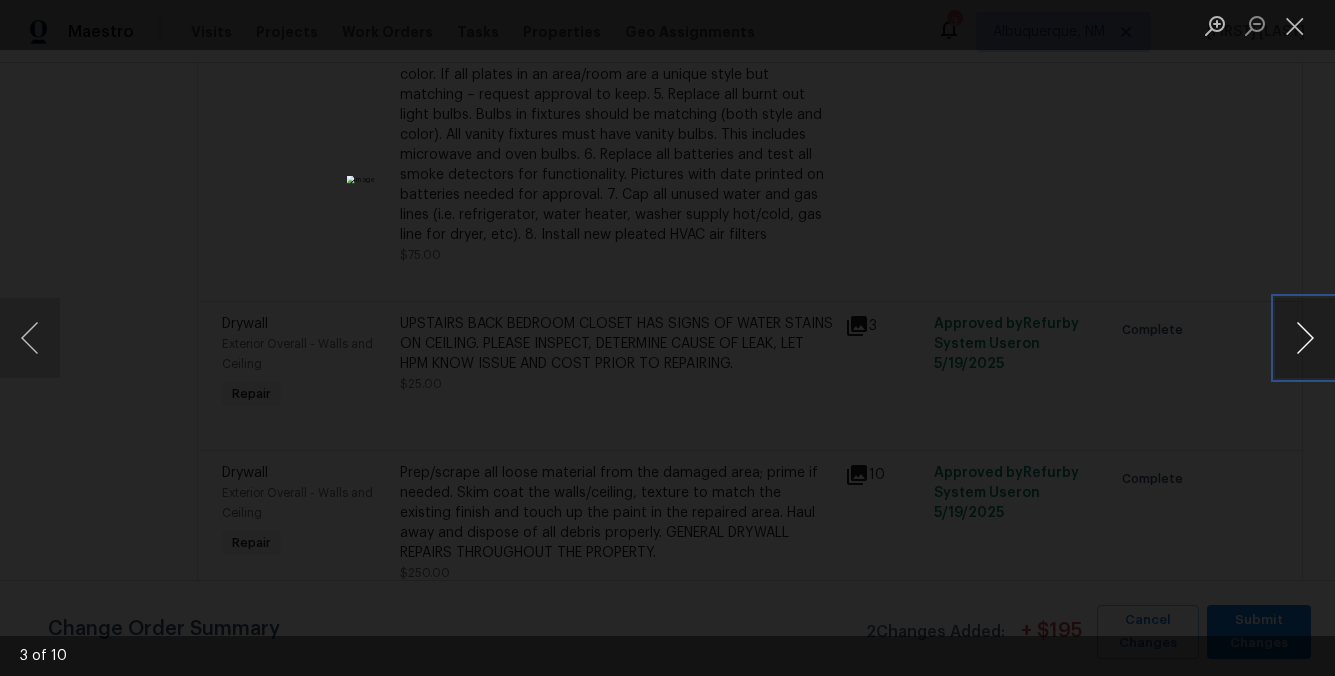 click at bounding box center (1305, 338) 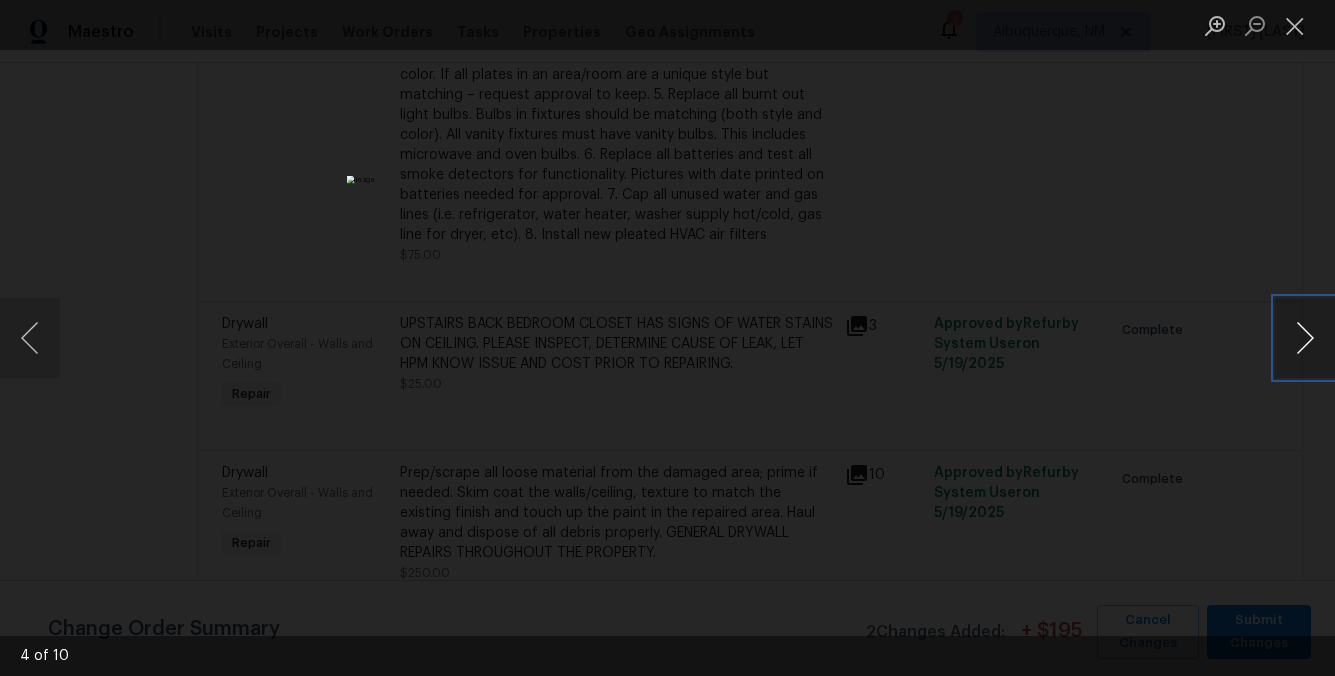click at bounding box center (1305, 338) 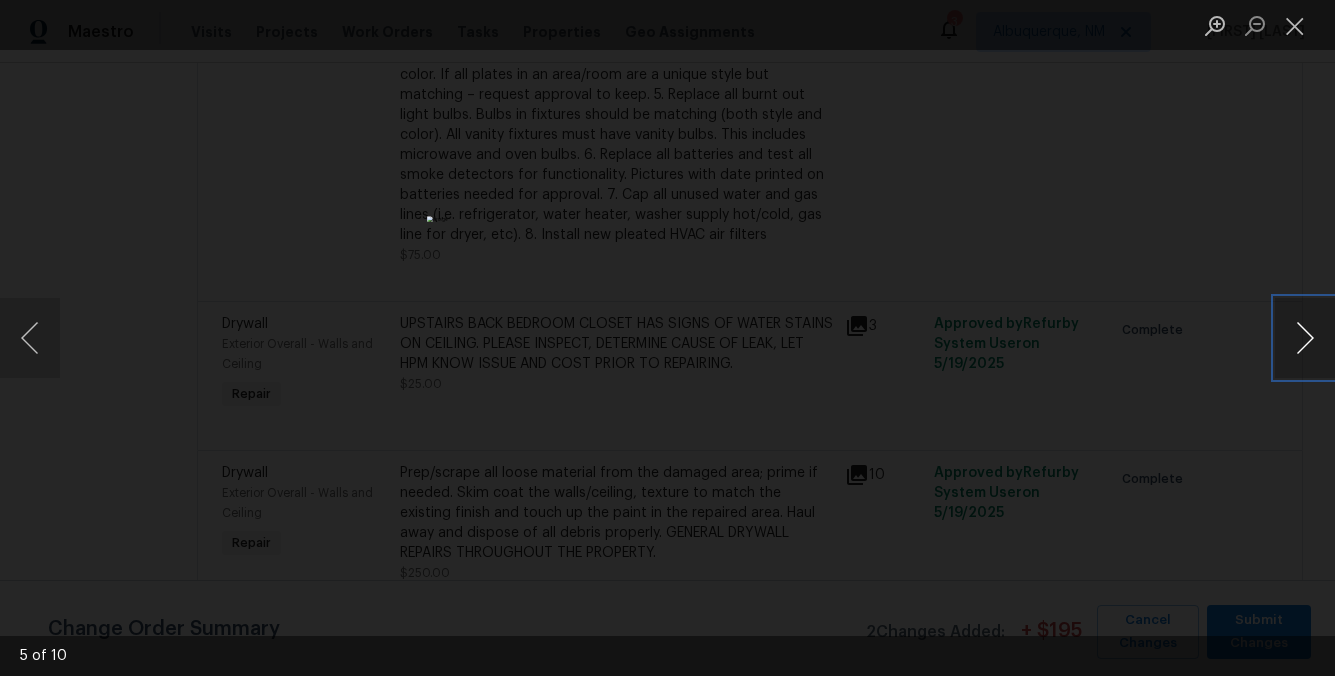 click at bounding box center [1305, 338] 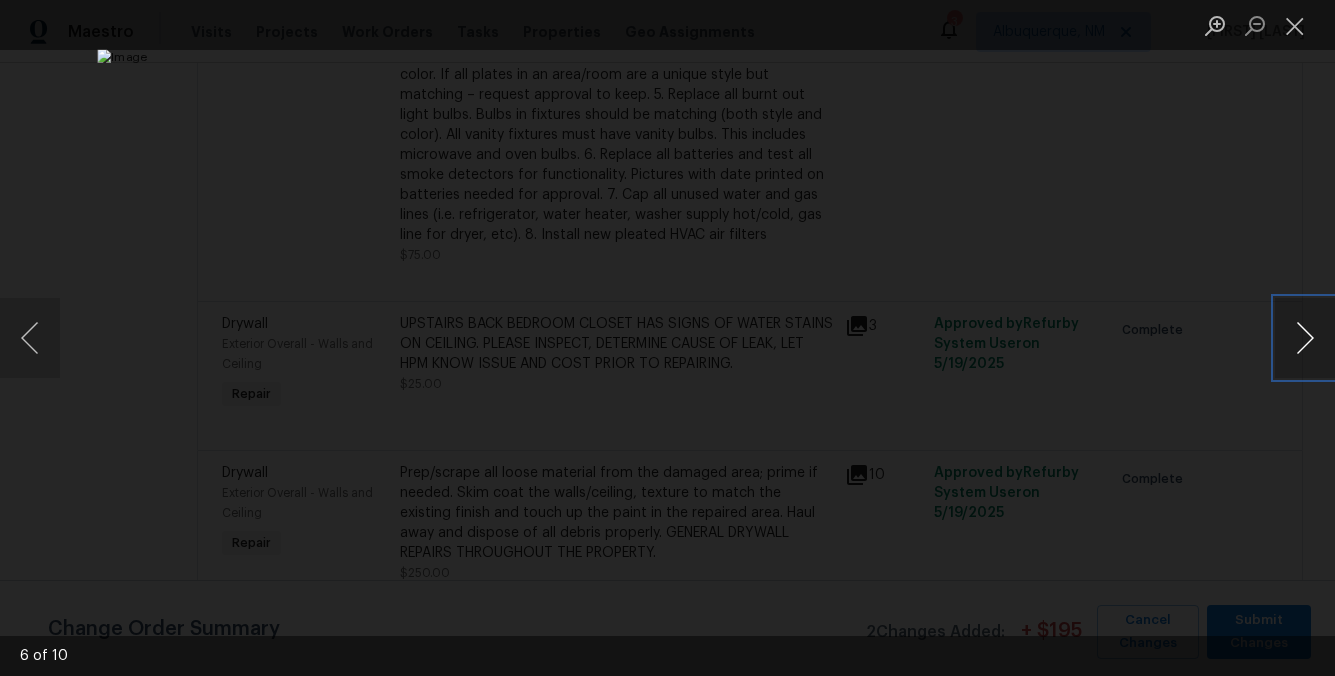 click at bounding box center [1305, 338] 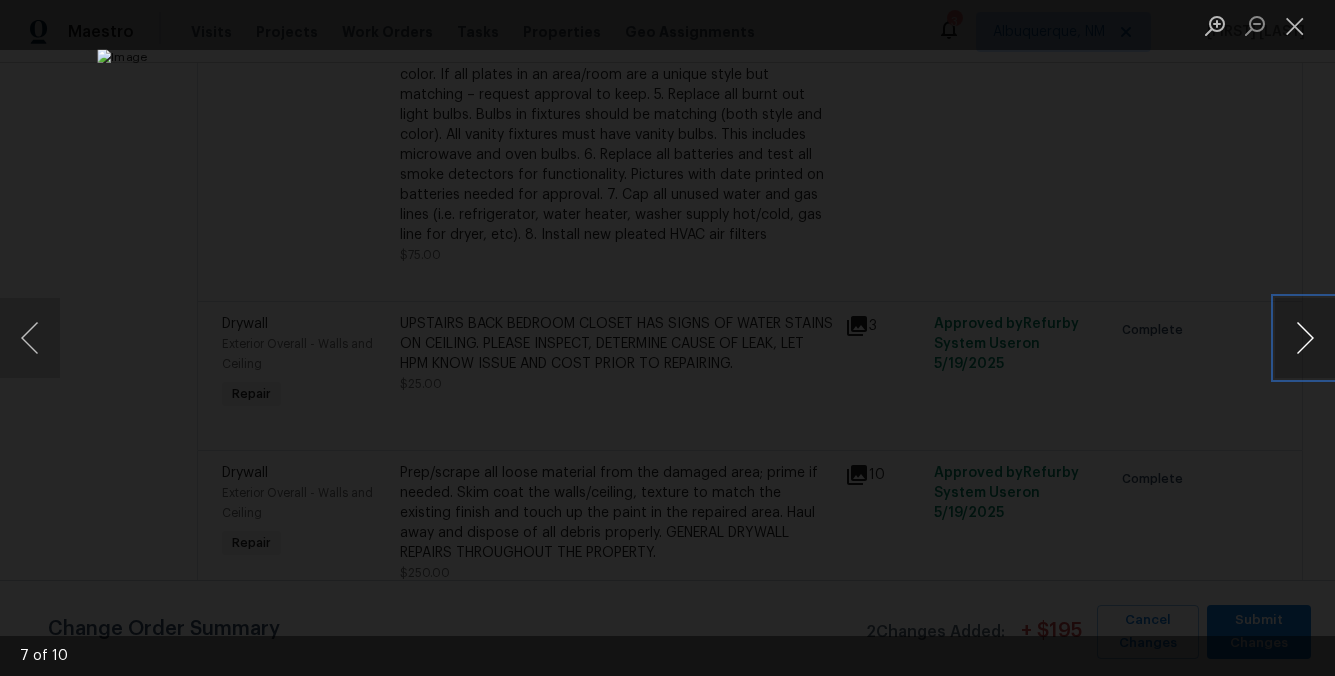 click at bounding box center [1305, 338] 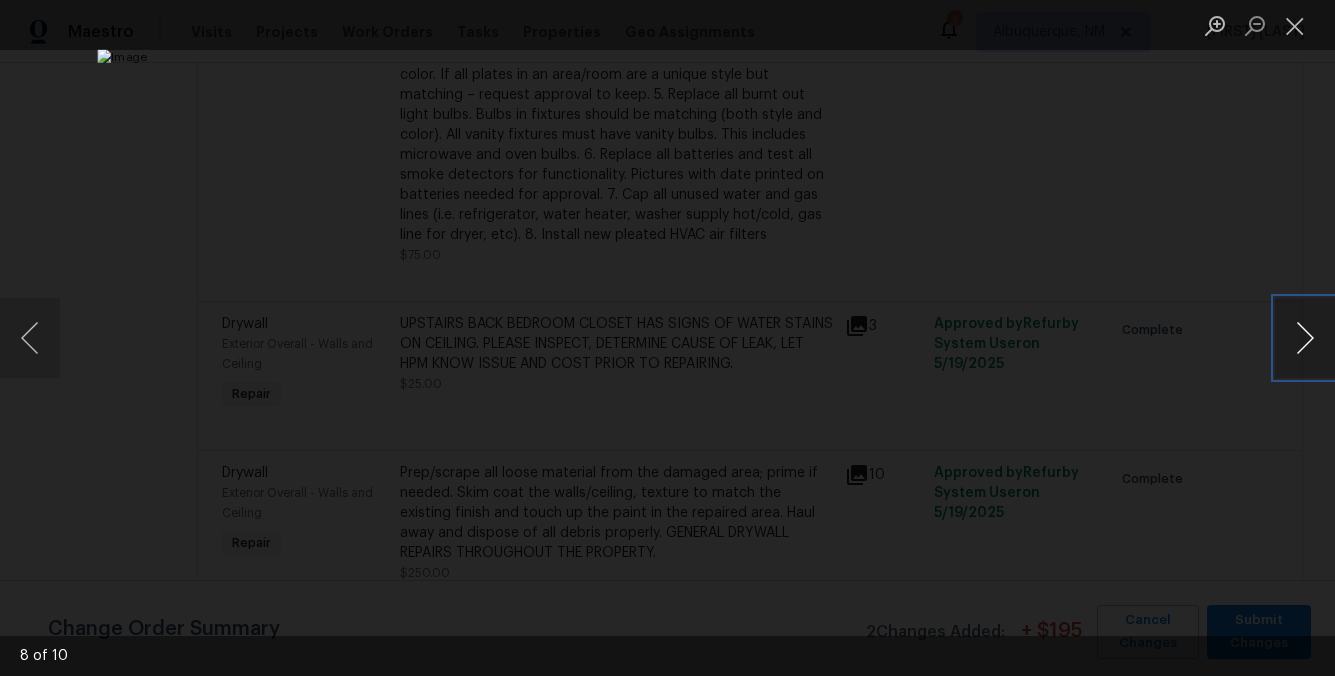 click at bounding box center (1305, 338) 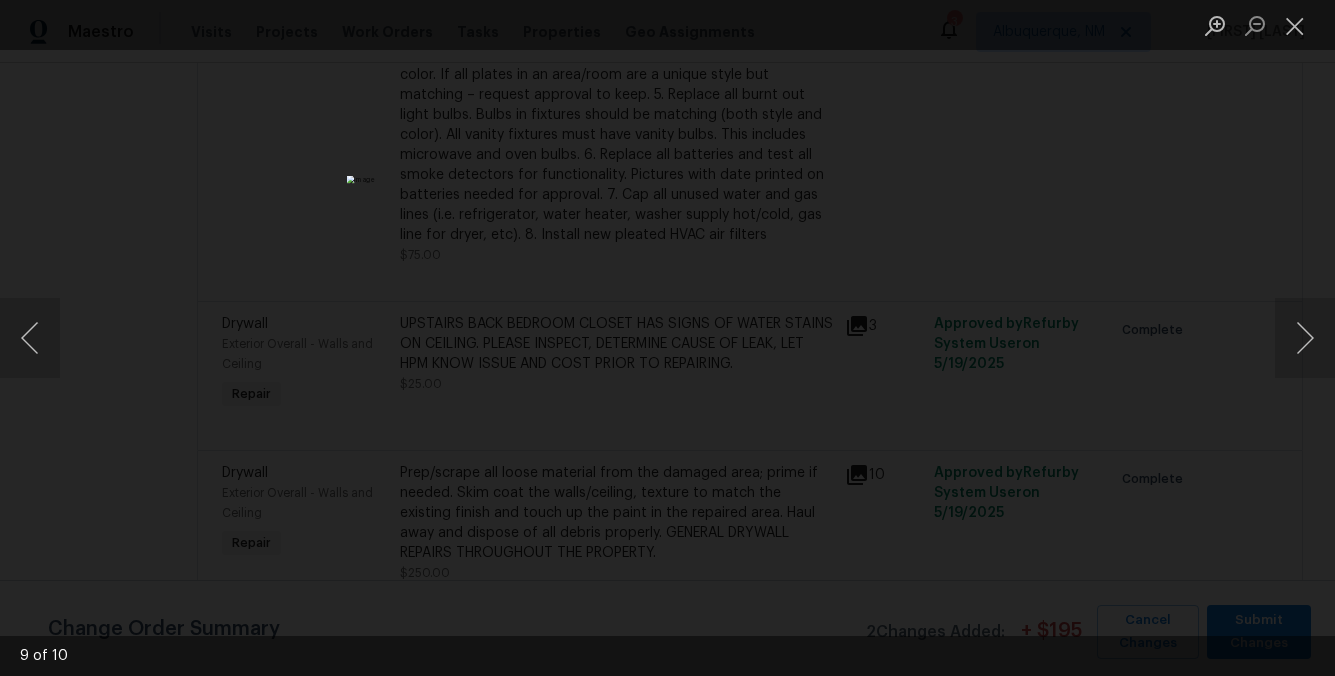 click at bounding box center [667, 338] 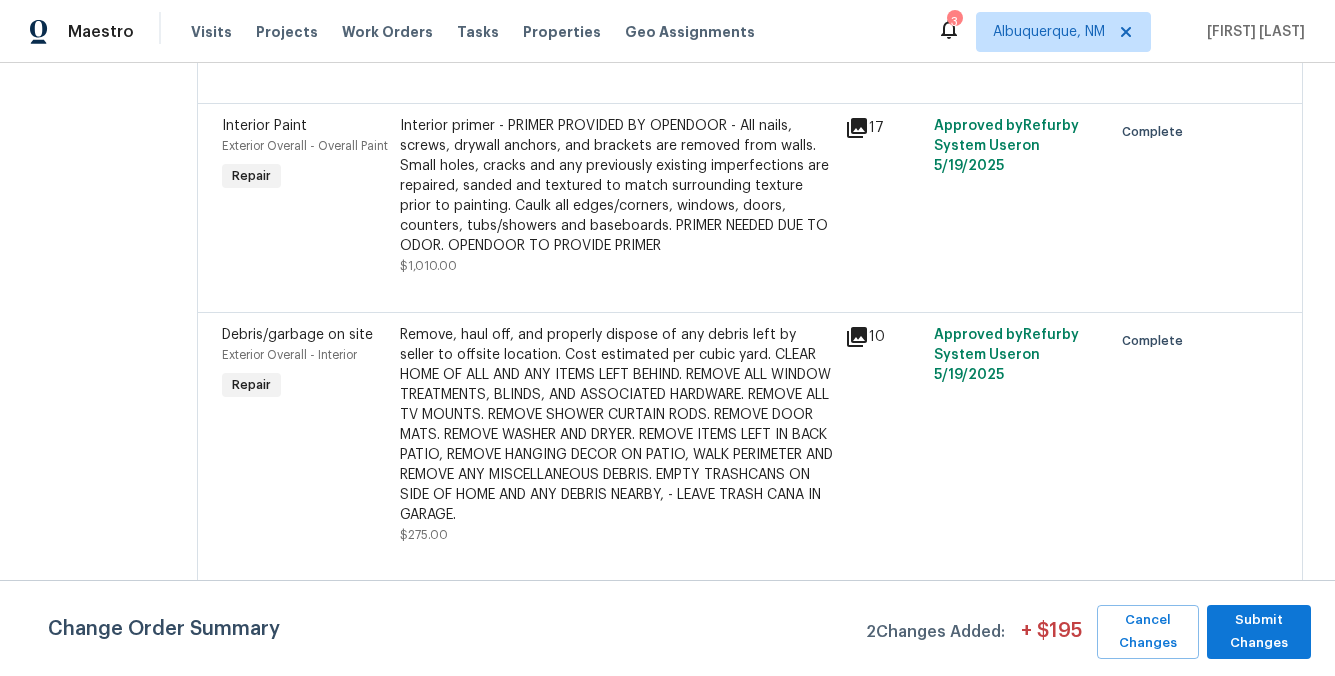 scroll, scrollTop: 0, scrollLeft: 0, axis: both 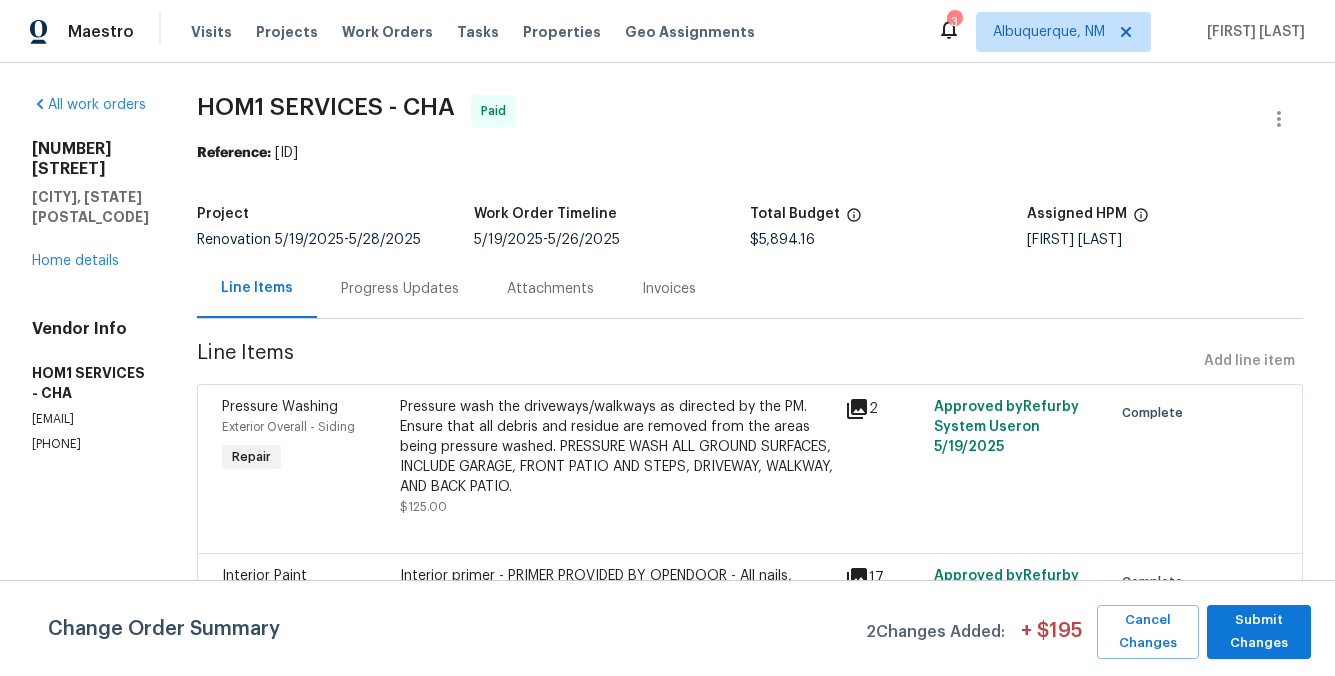 click on "Progress Updates" at bounding box center (400, 289) 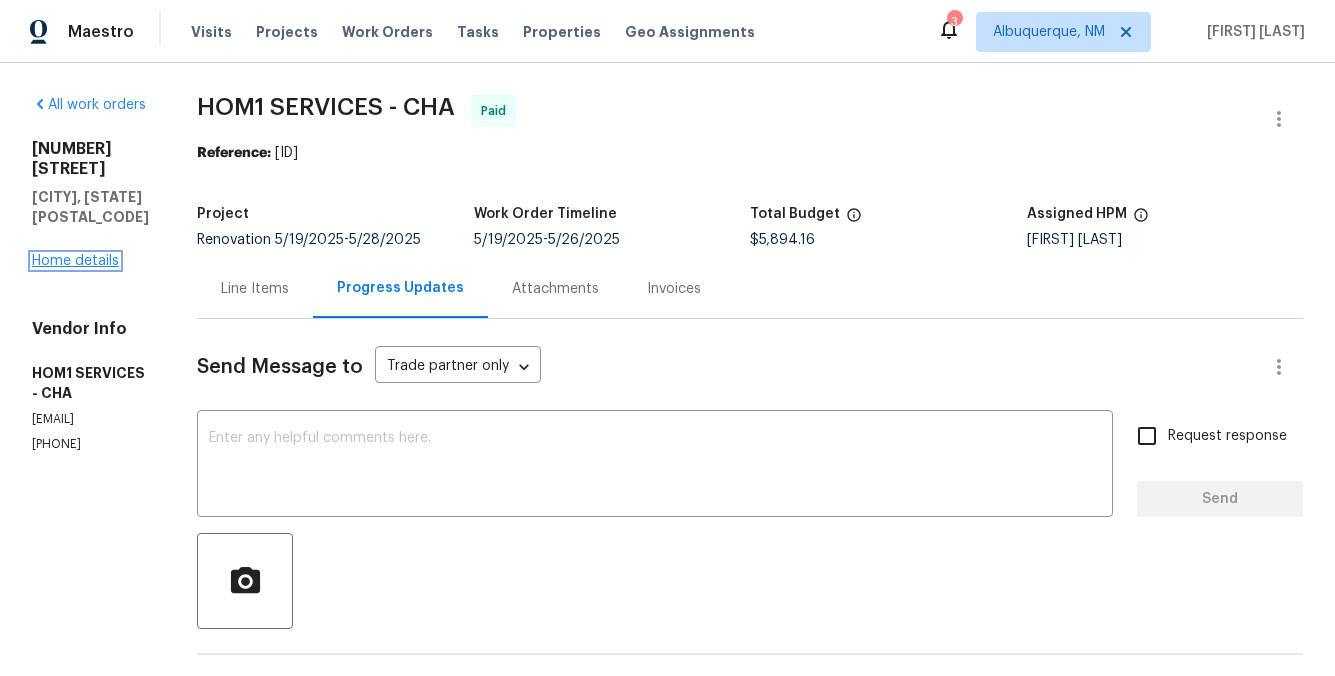click on "Home details" at bounding box center (75, 261) 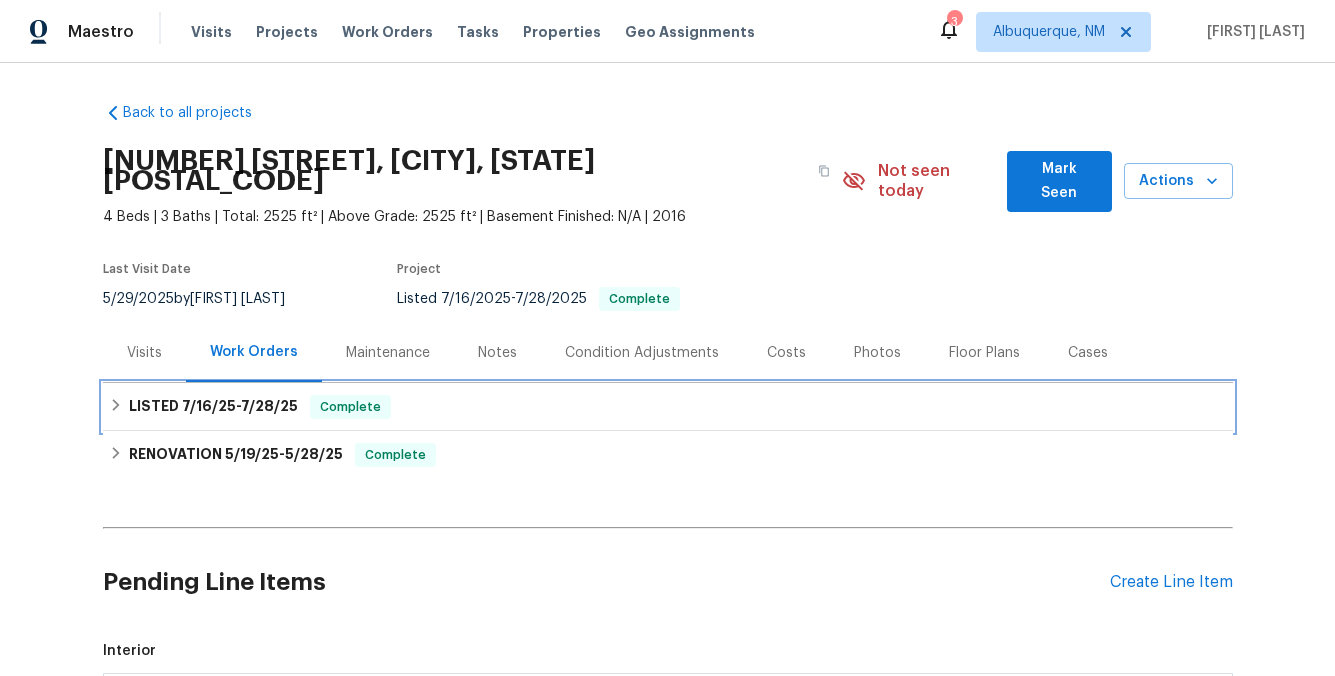 click on "LISTED   [DATE]  -  [DATE]" at bounding box center (213, 407) 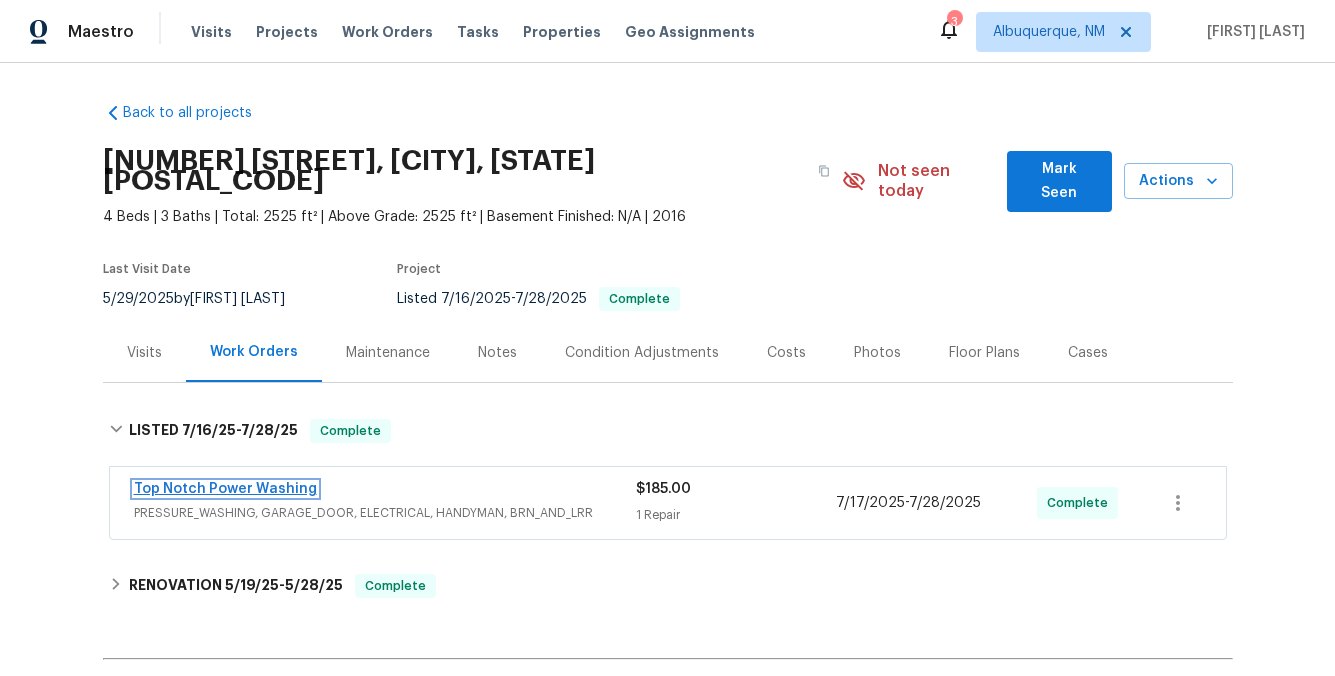 click on "Top Notch Power Washing" at bounding box center (225, 489) 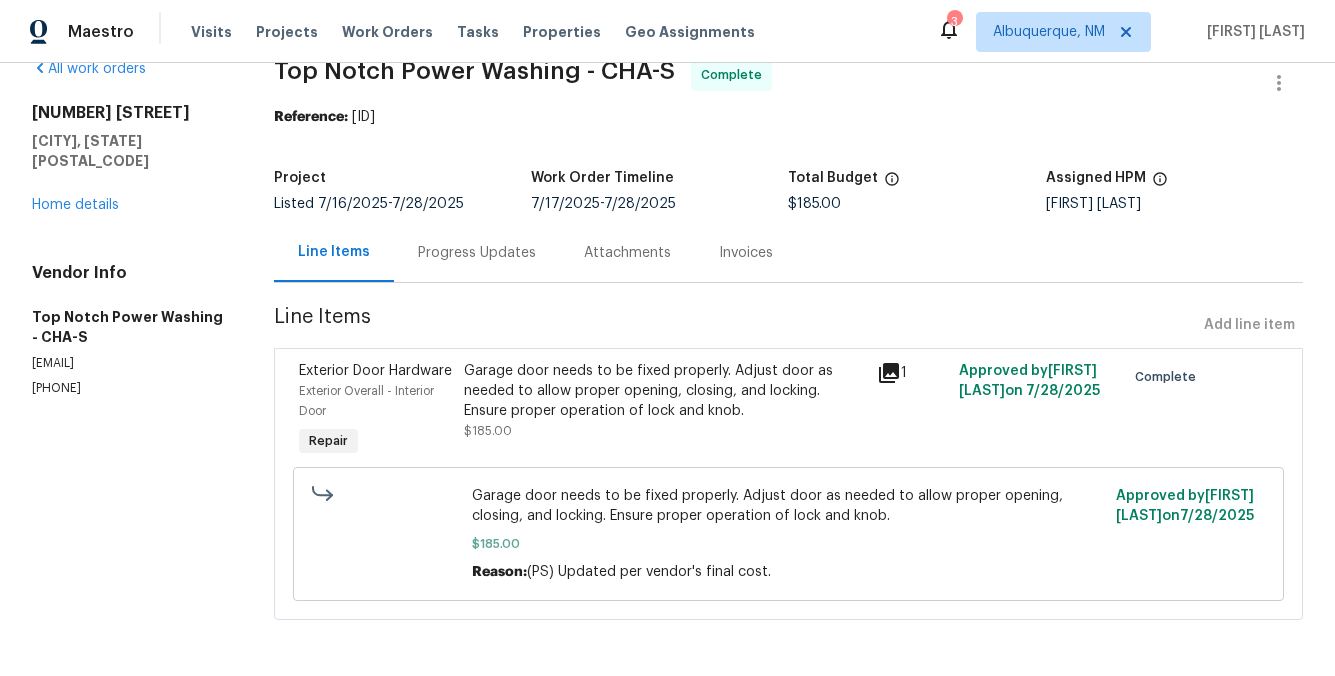 scroll, scrollTop: 0, scrollLeft: 0, axis: both 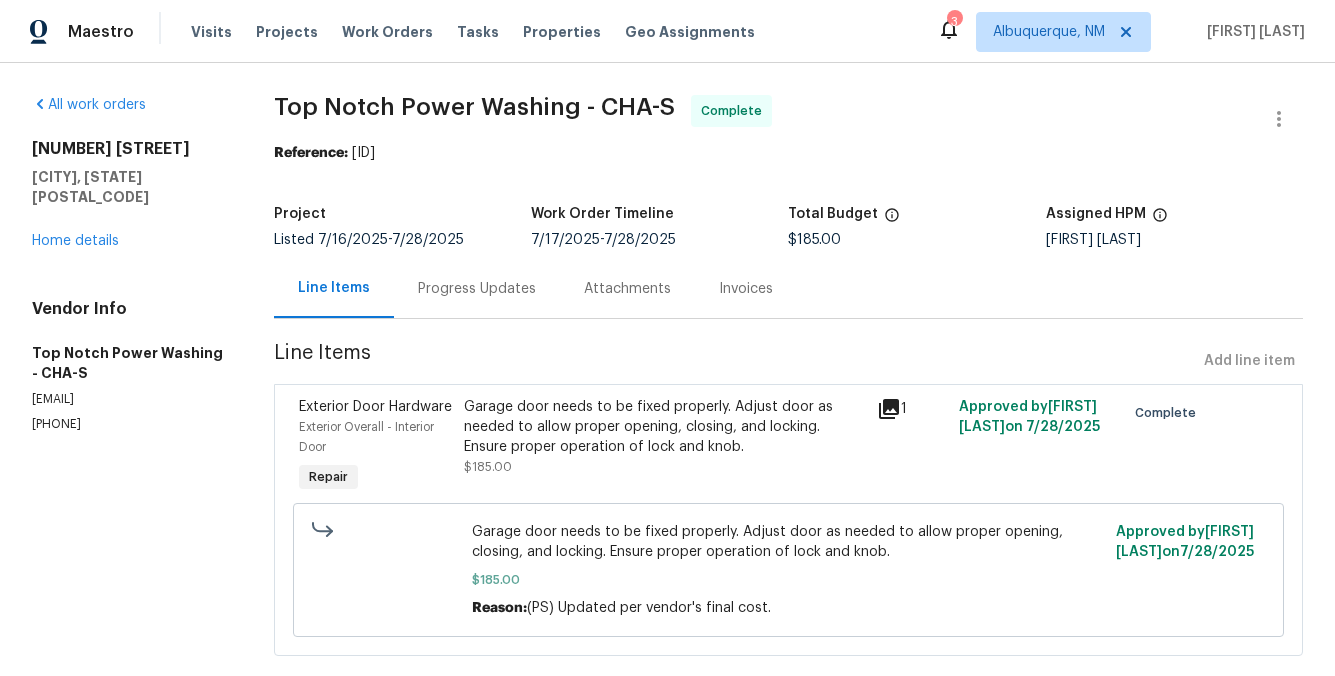 click on "Progress Updates" at bounding box center [477, 289] 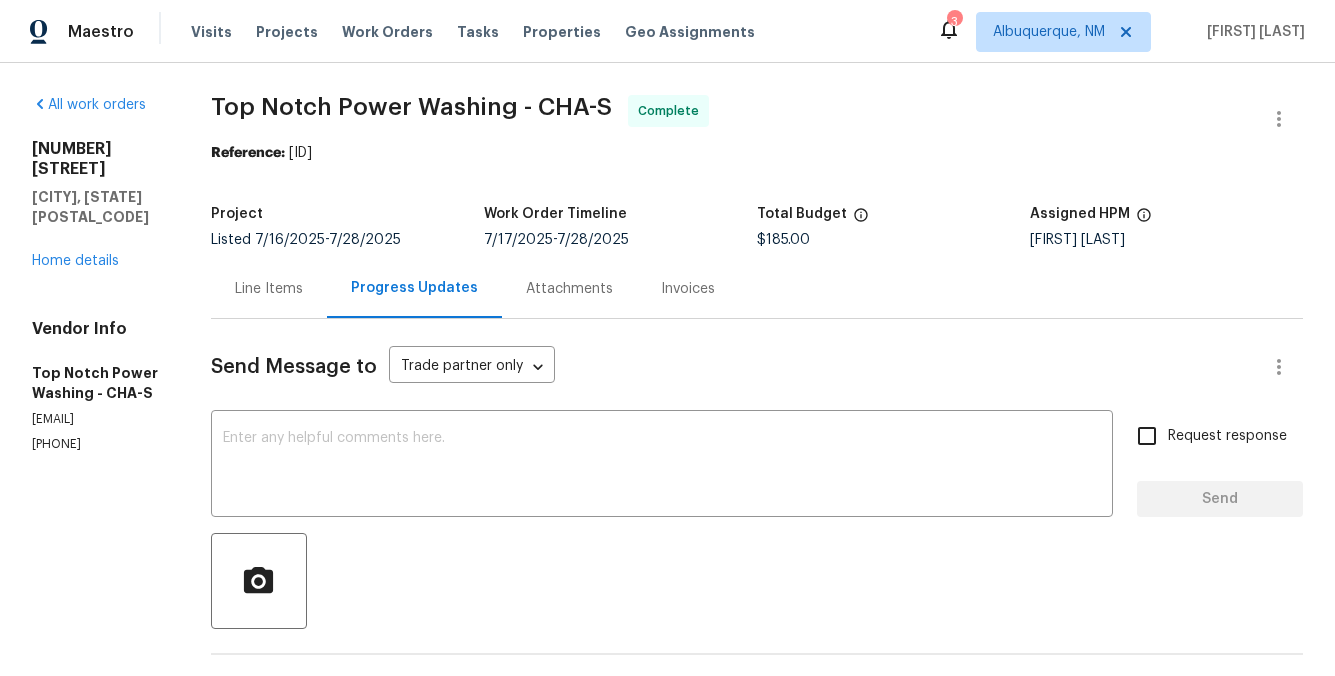 click on "Line Items" at bounding box center (269, 288) 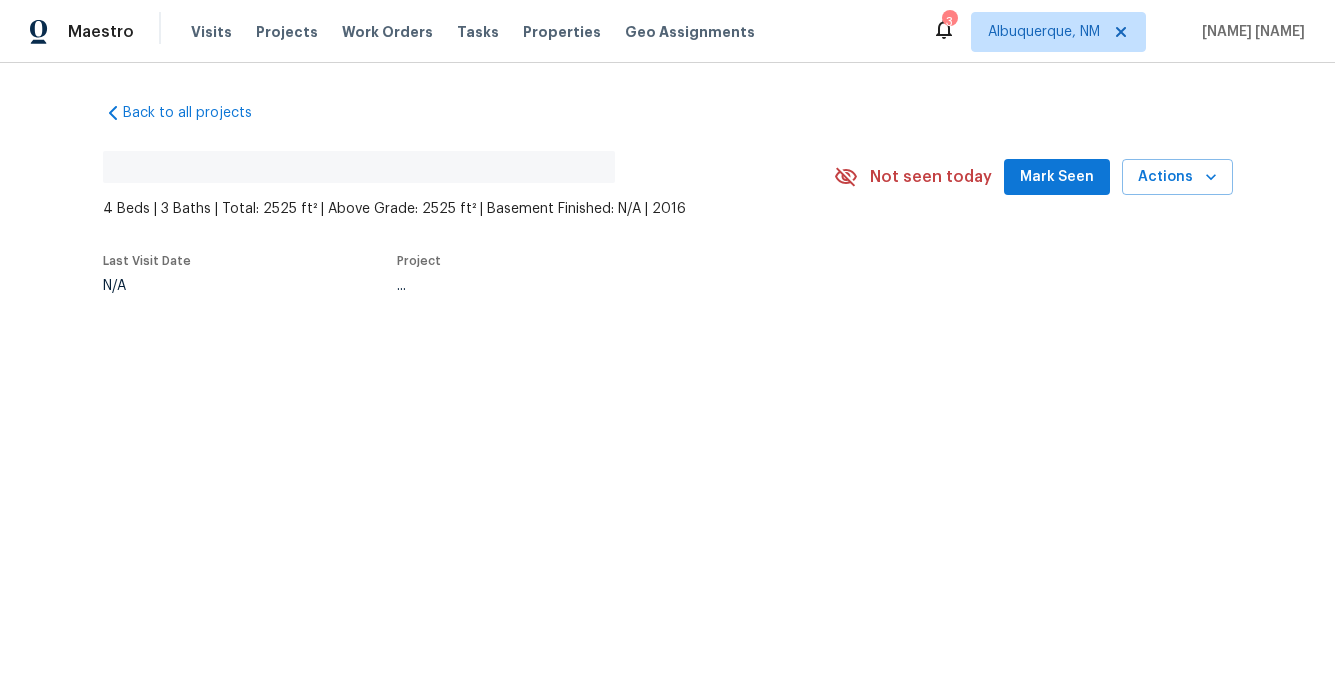 scroll, scrollTop: 0, scrollLeft: 0, axis: both 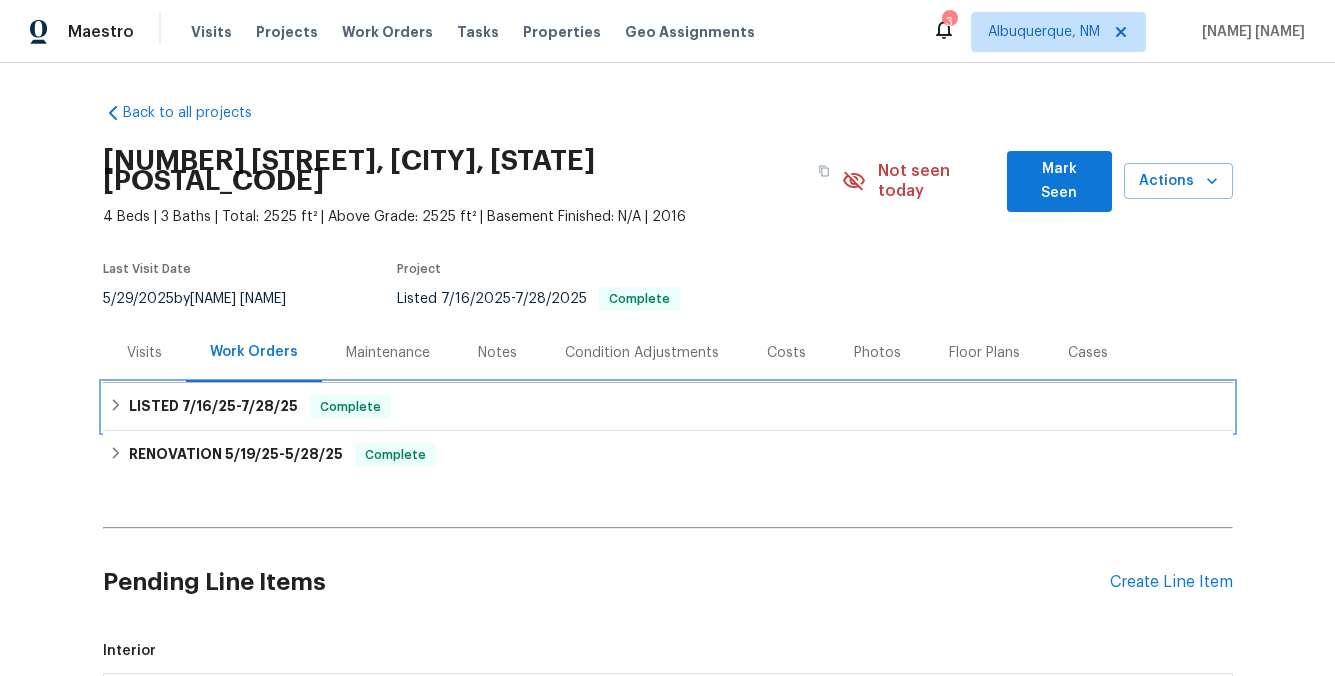 click on "7/28/25" at bounding box center [269, 406] 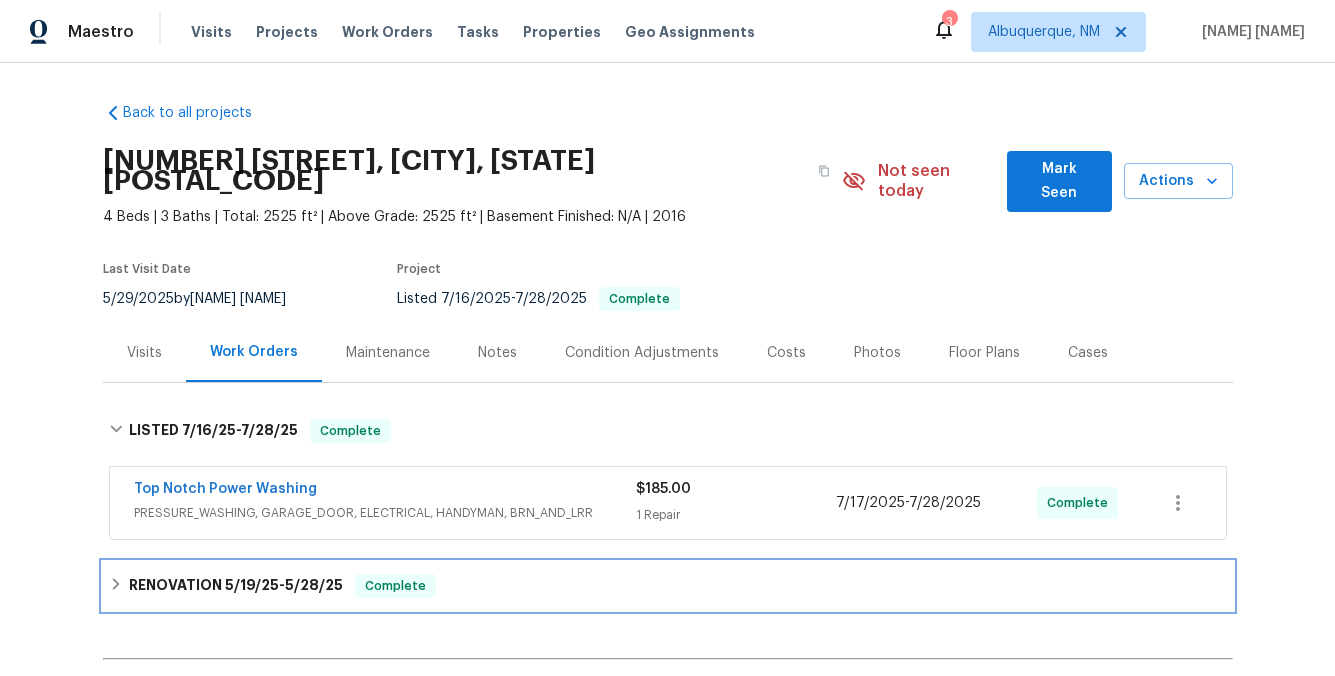 click on "RENOVATION   5/19/25  -  5/28/25 Complete" at bounding box center (668, 586) 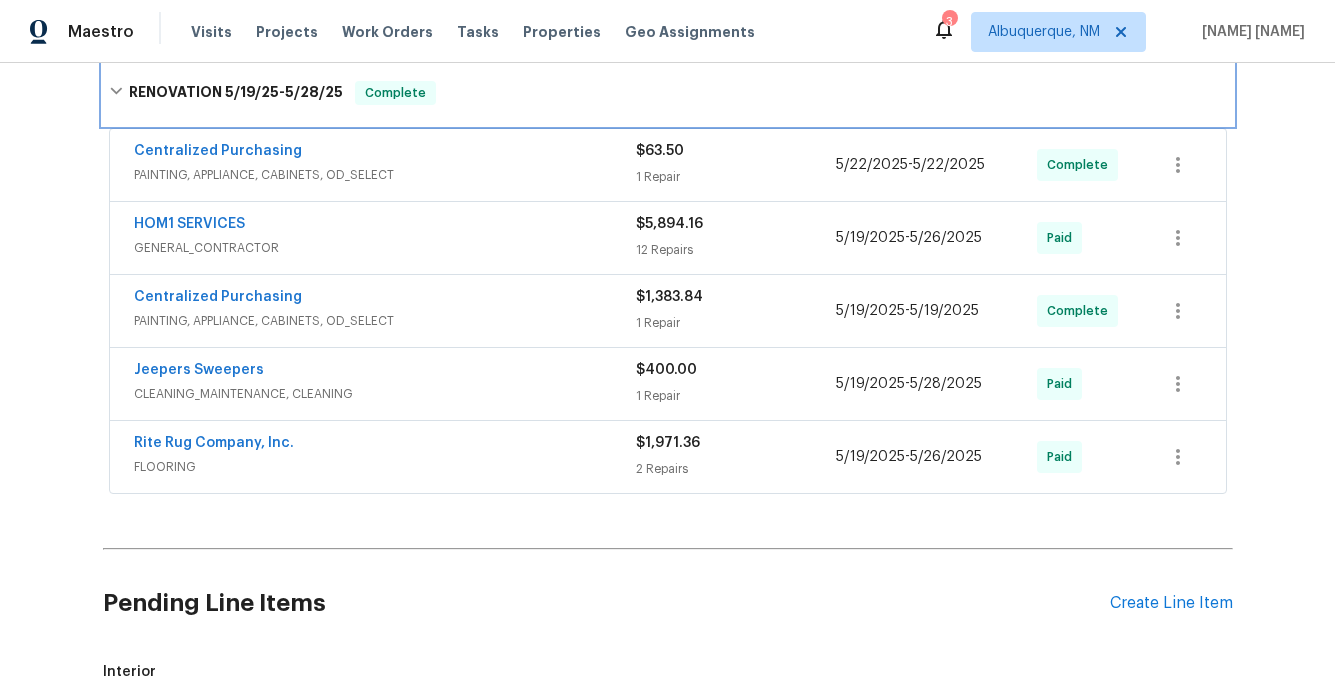 scroll, scrollTop: 0, scrollLeft: 0, axis: both 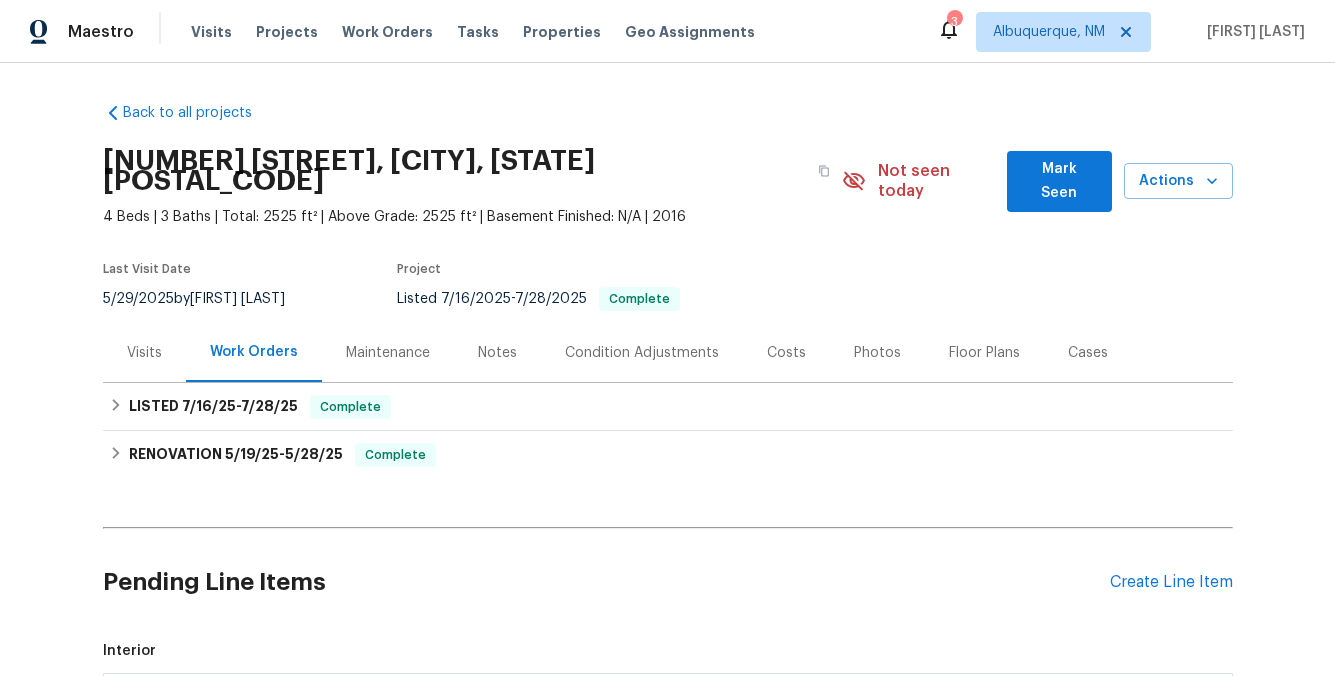 click on "Visits" at bounding box center (144, 353) 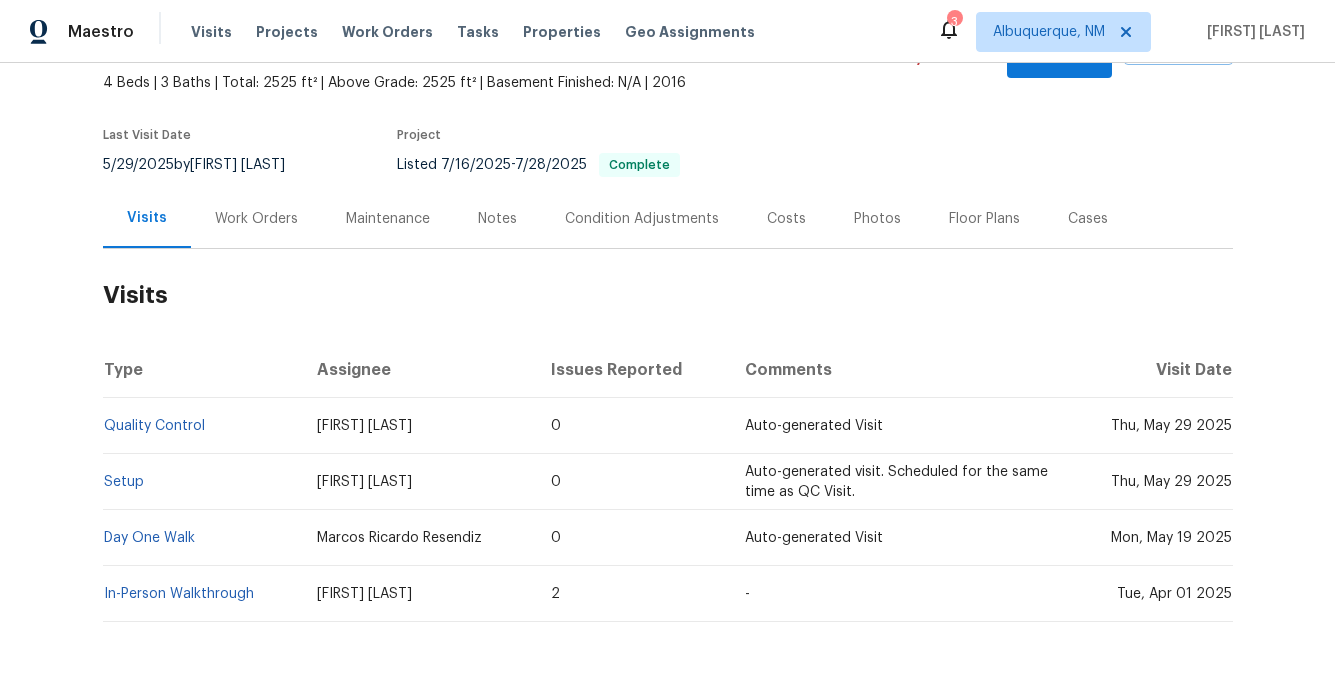 scroll, scrollTop: 196, scrollLeft: 0, axis: vertical 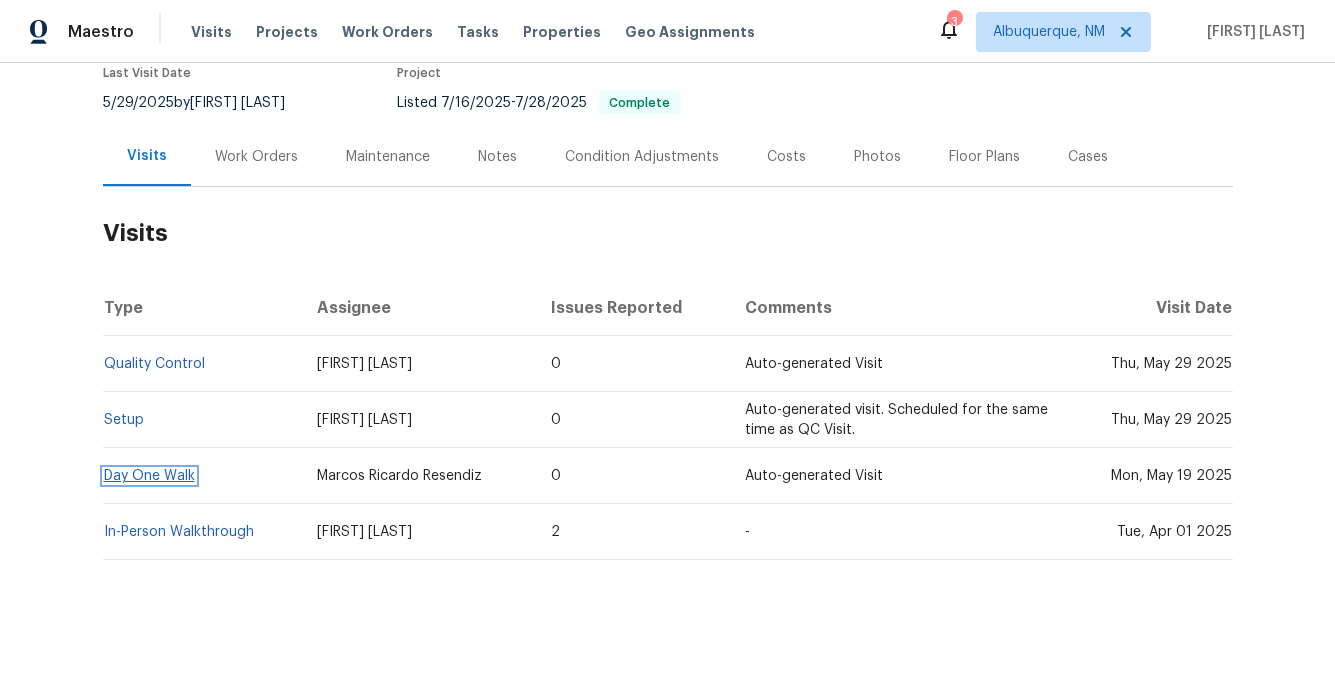 click on "Day One Walk" at bounding box center [149, 476] 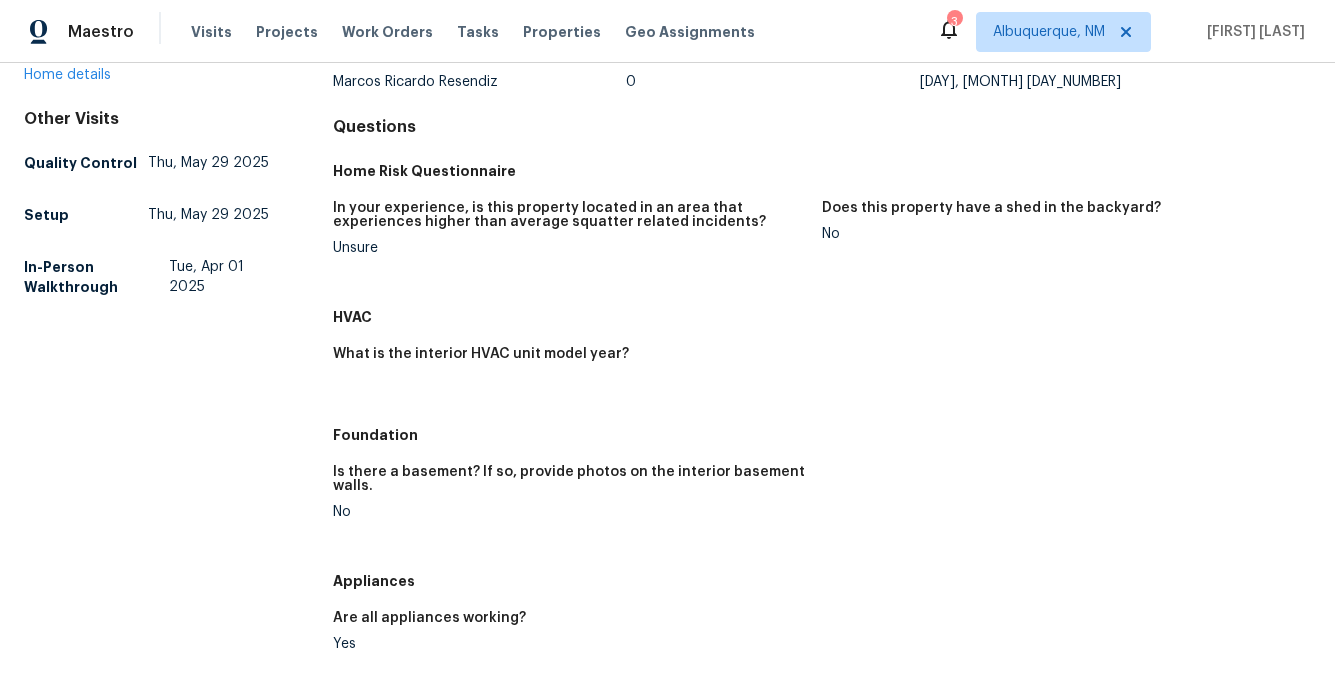 scroll, scrollTop: 0, scrollLeft: 0, axis: both 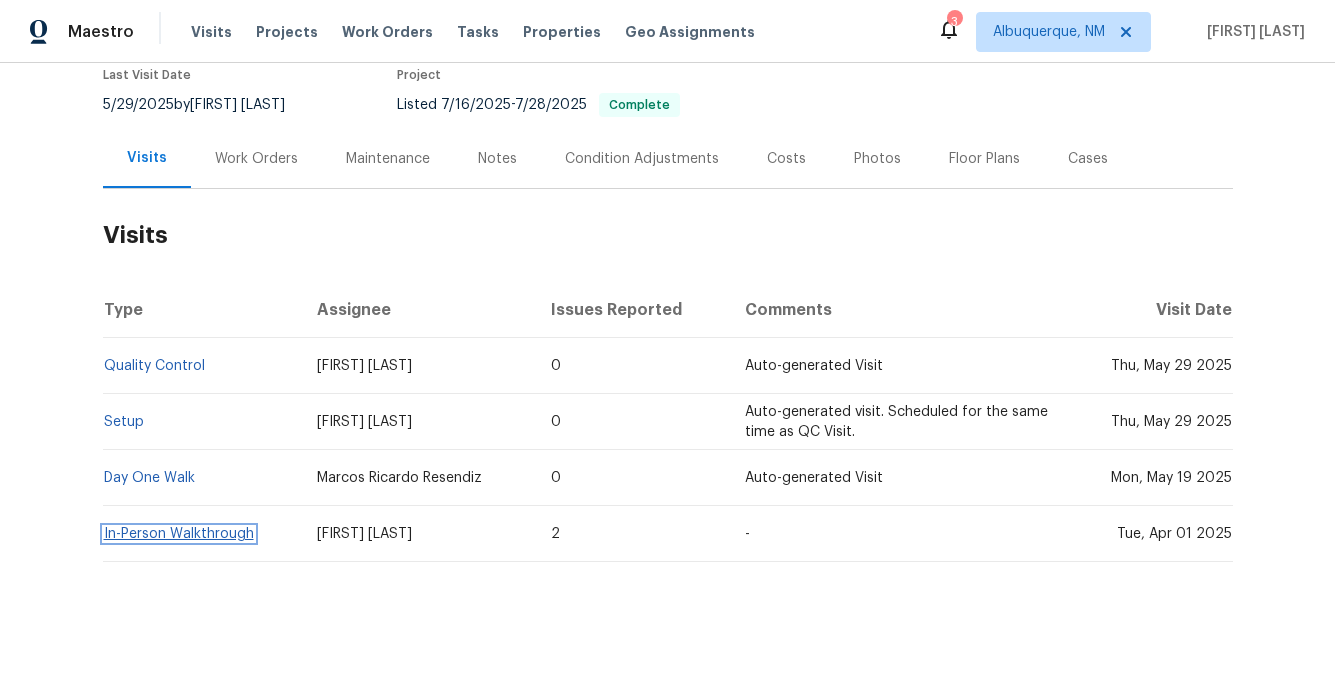 click on "In-Person Walkthrough" at bounding box center (179, 534) 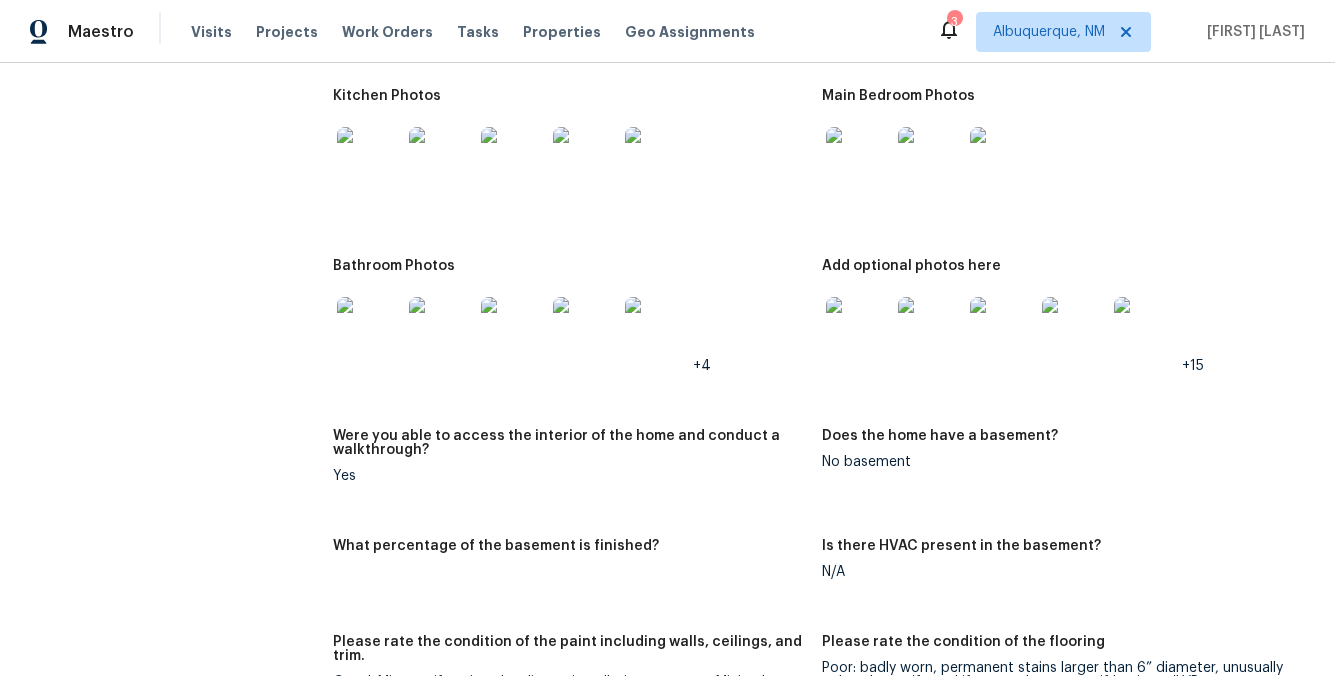 scroll, scrollTop: 3341, scrollLeft: 0, axis: vertical 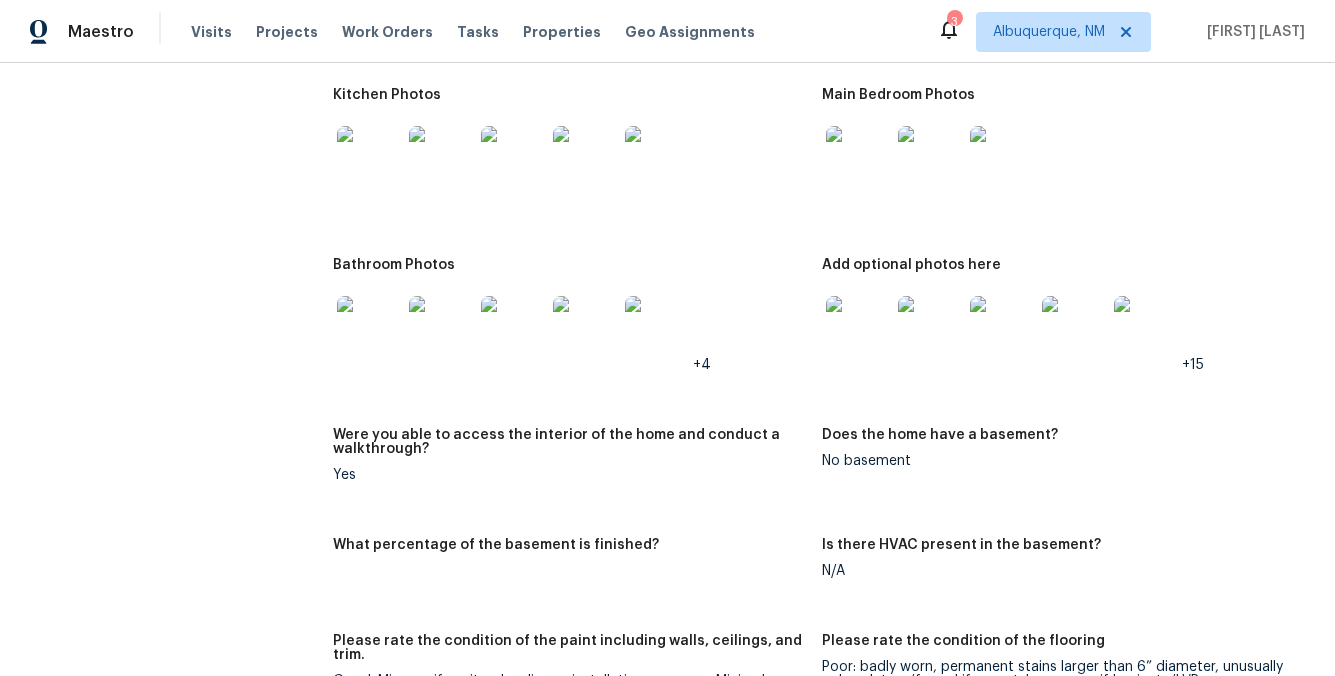 click at bounding box center (858, 328) 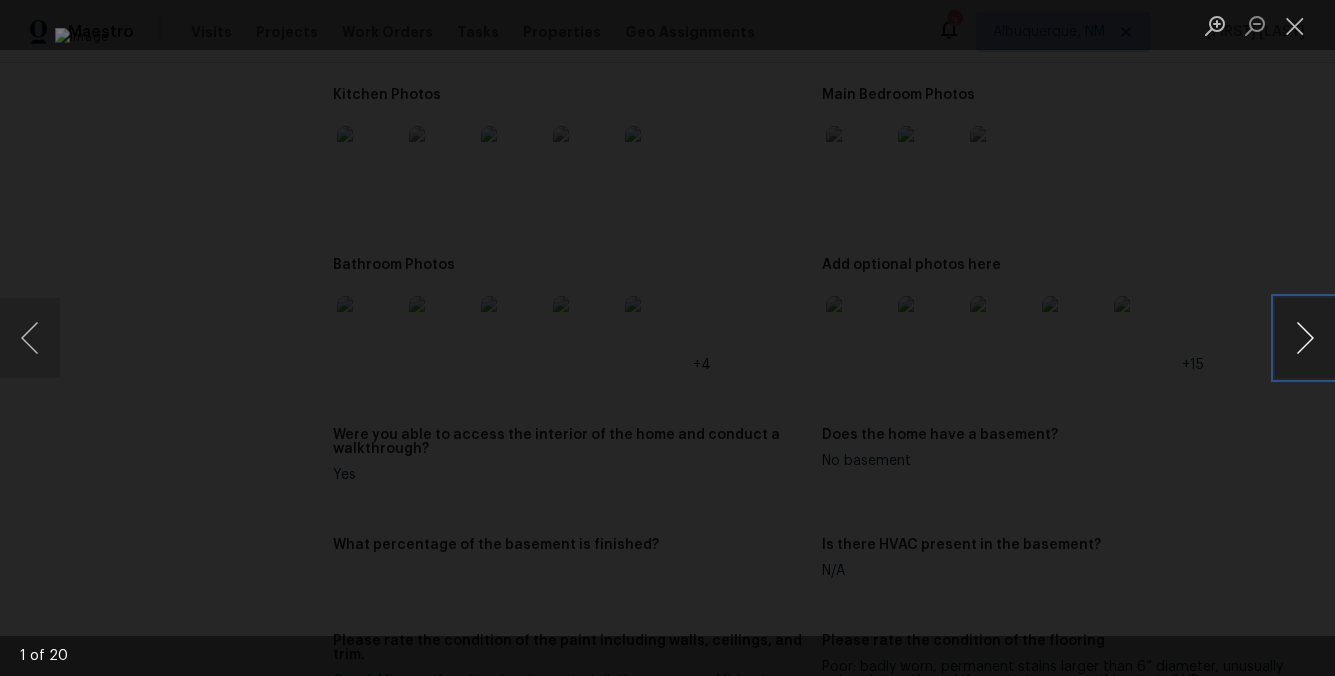 click at bounding box center [1305, 338] 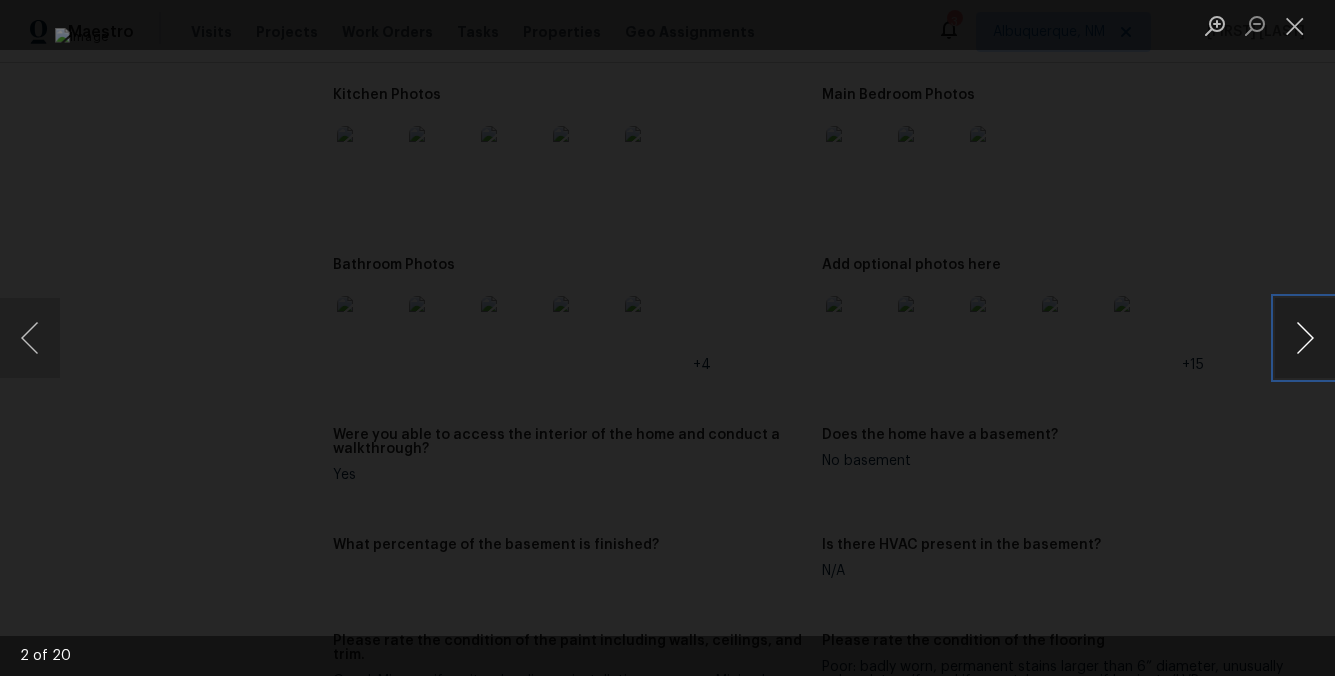 click at bounding box center (1305, 338) 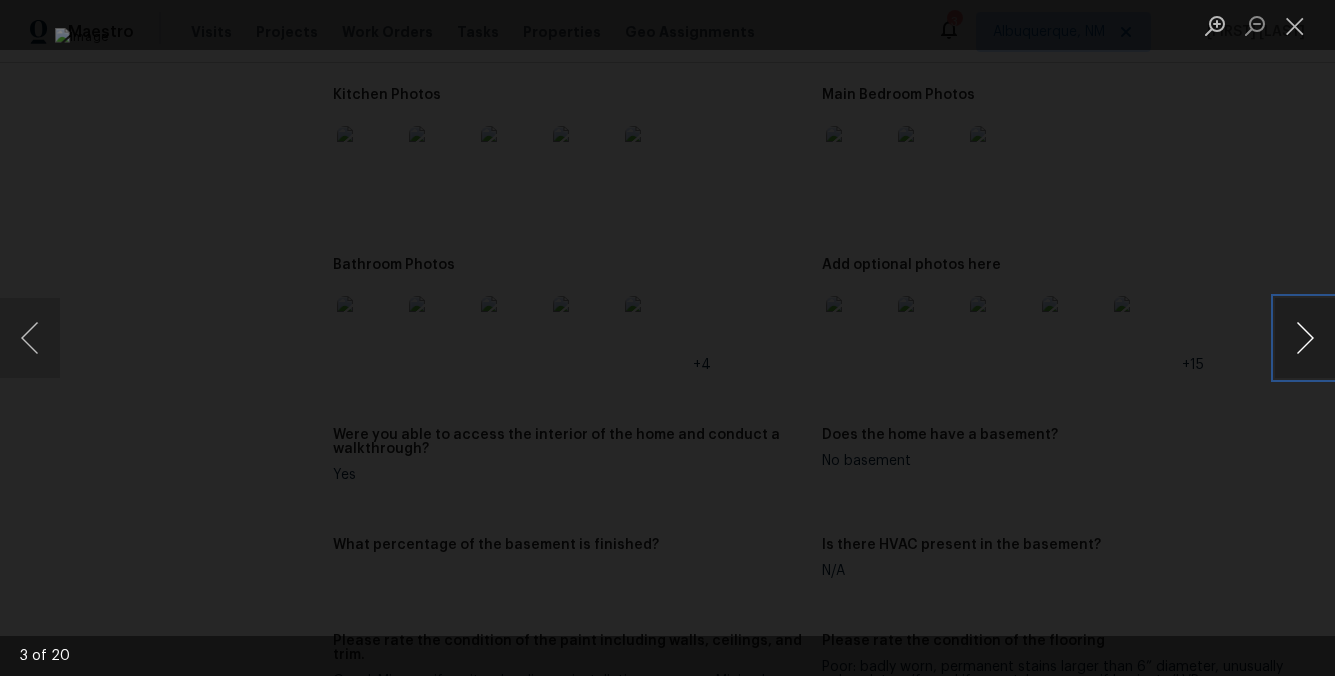 click at bounding box center (1305, 338) 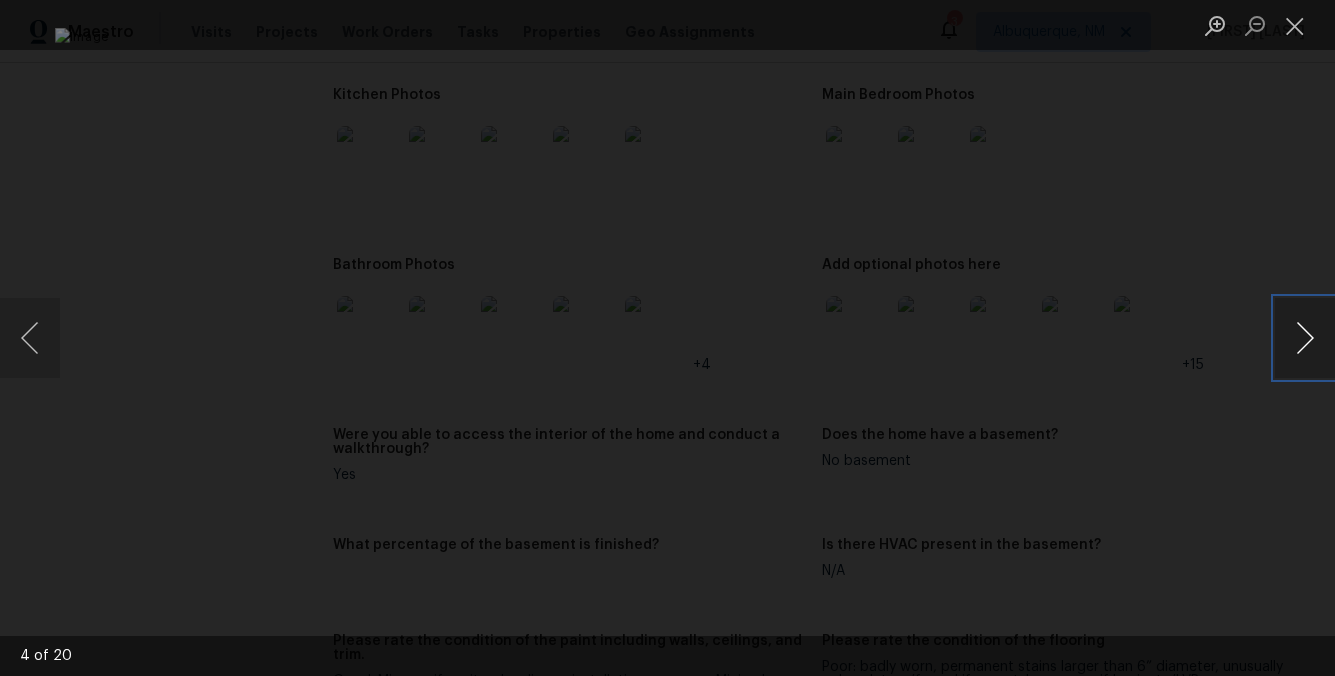 click at bounding box center (1305, 338) 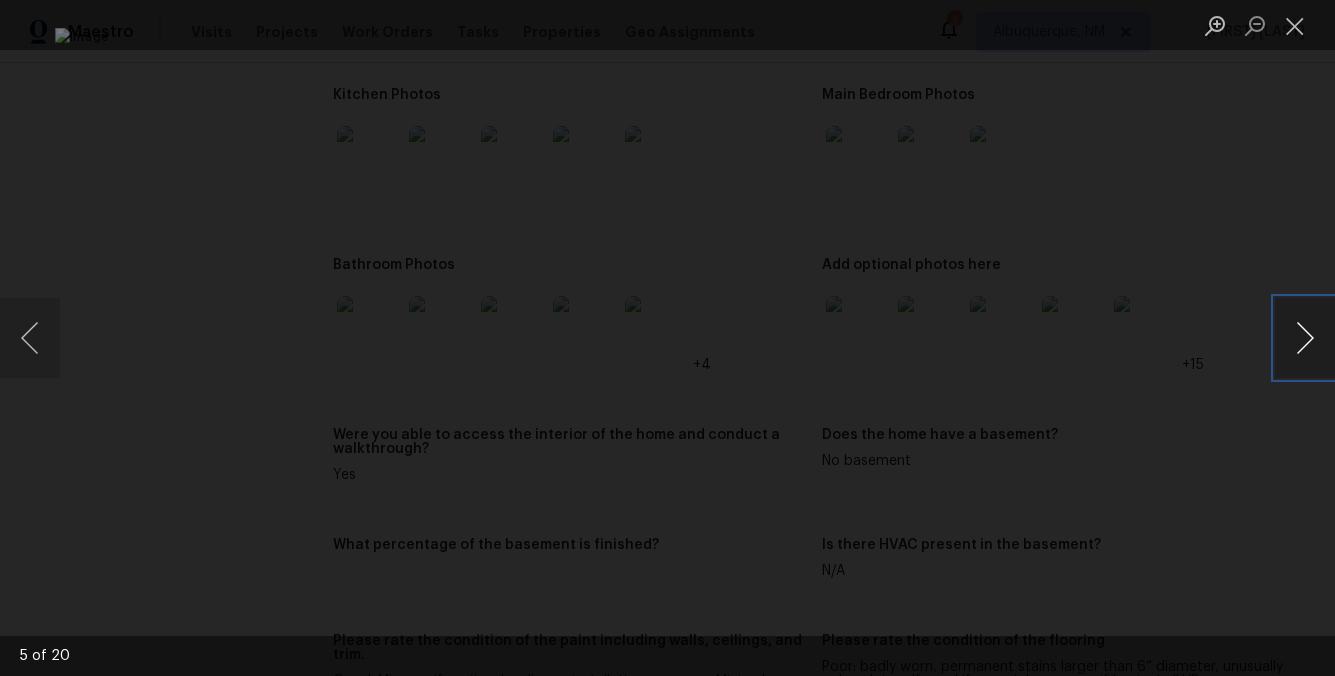 click at bounding box center (1305, 338) 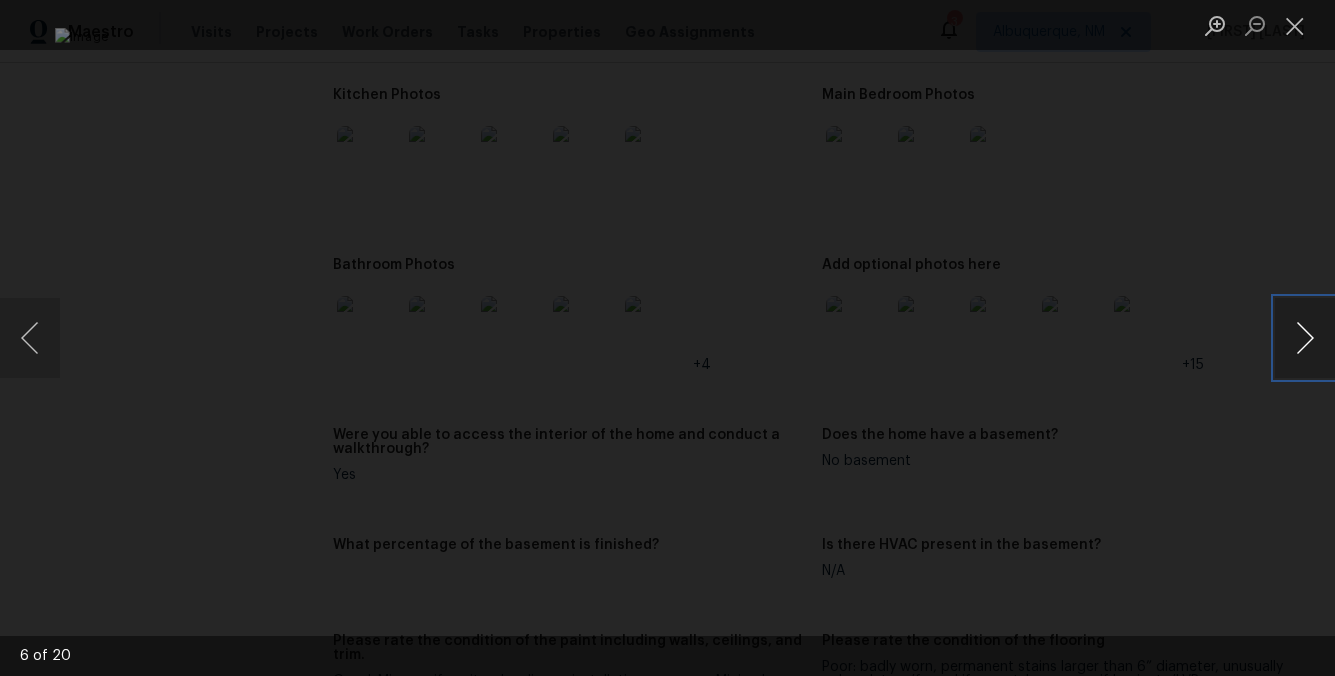 click at bounding box center [1305, 338] 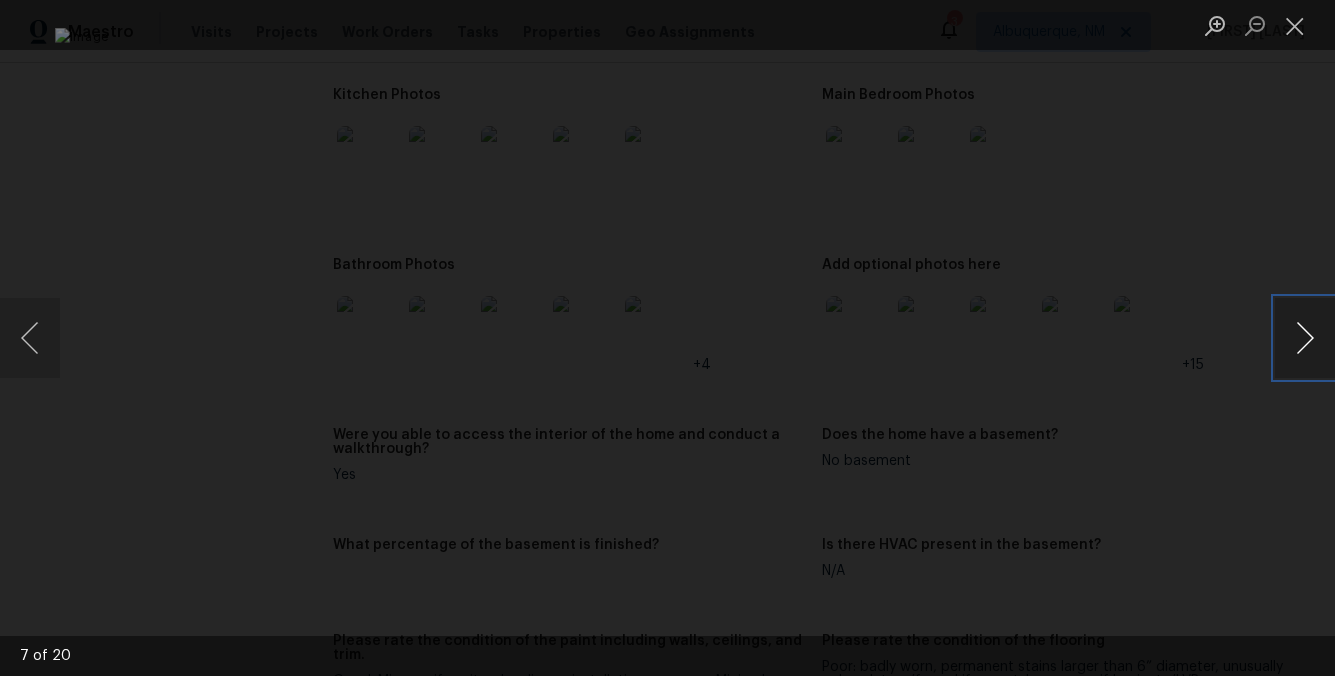 click at bounding box center [1305, 338] 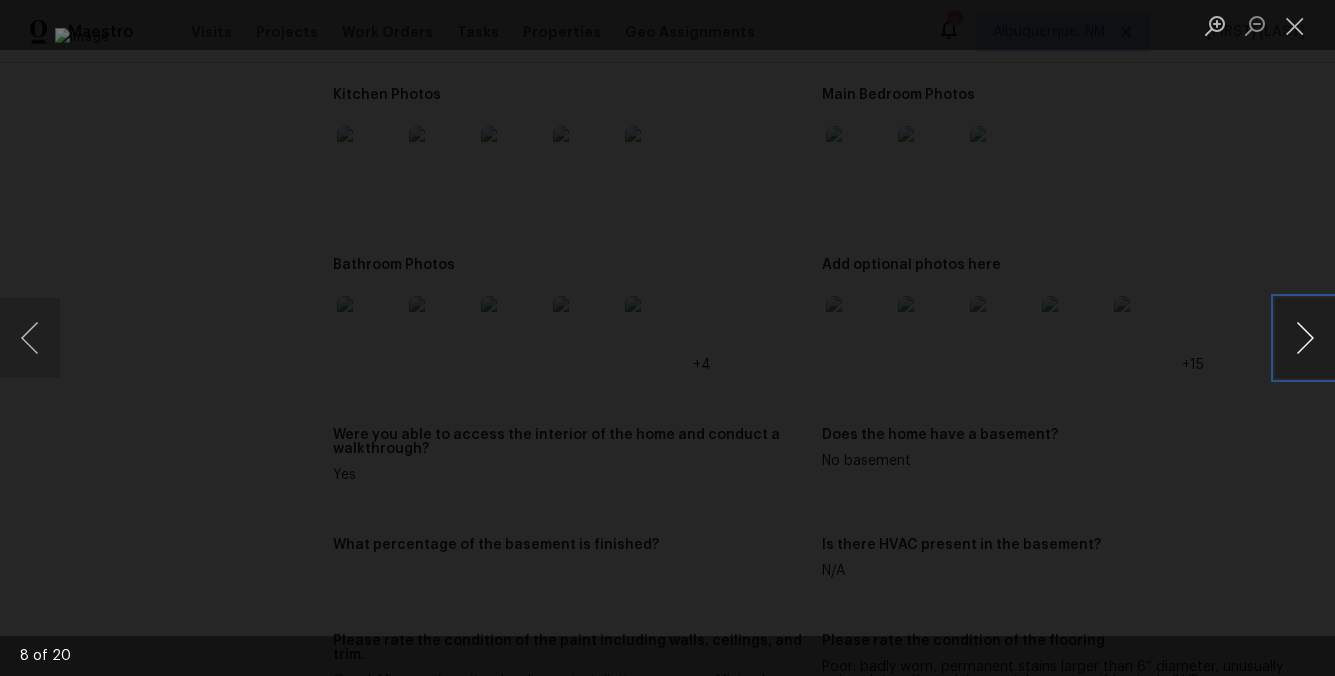 click at bounding box center [1305, 338] 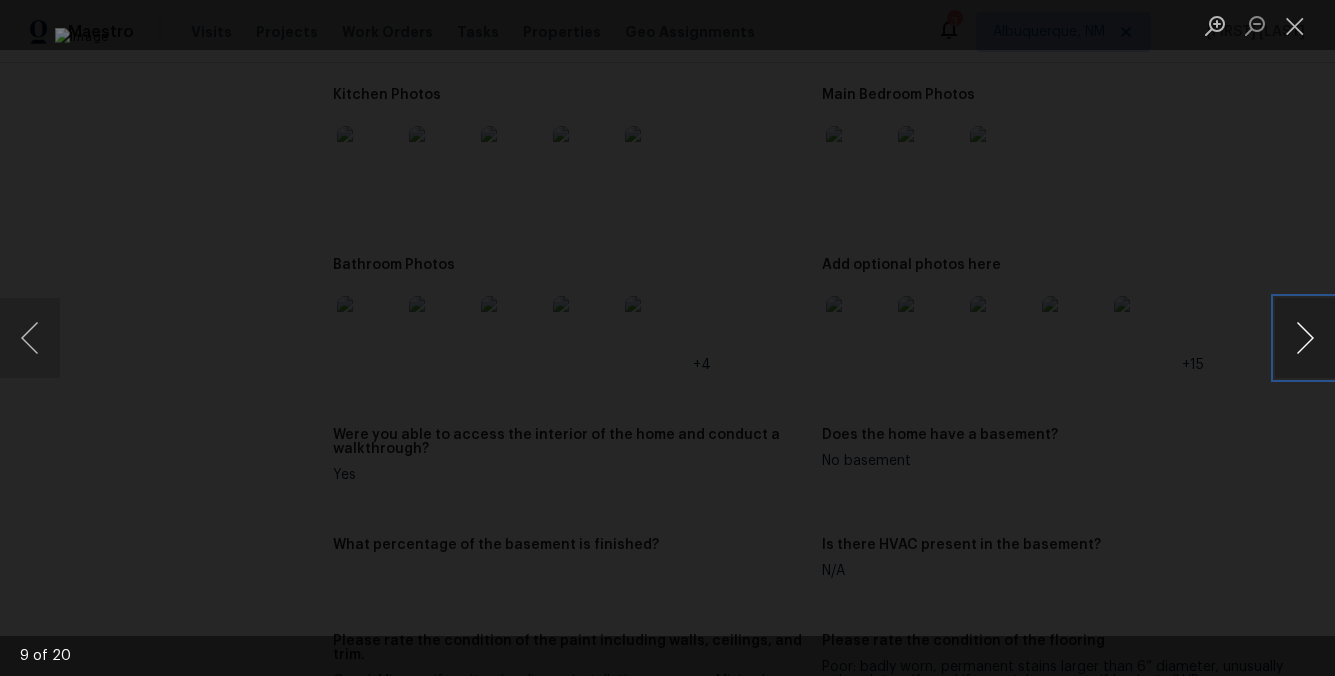 click at bounding box center (1305, 338) 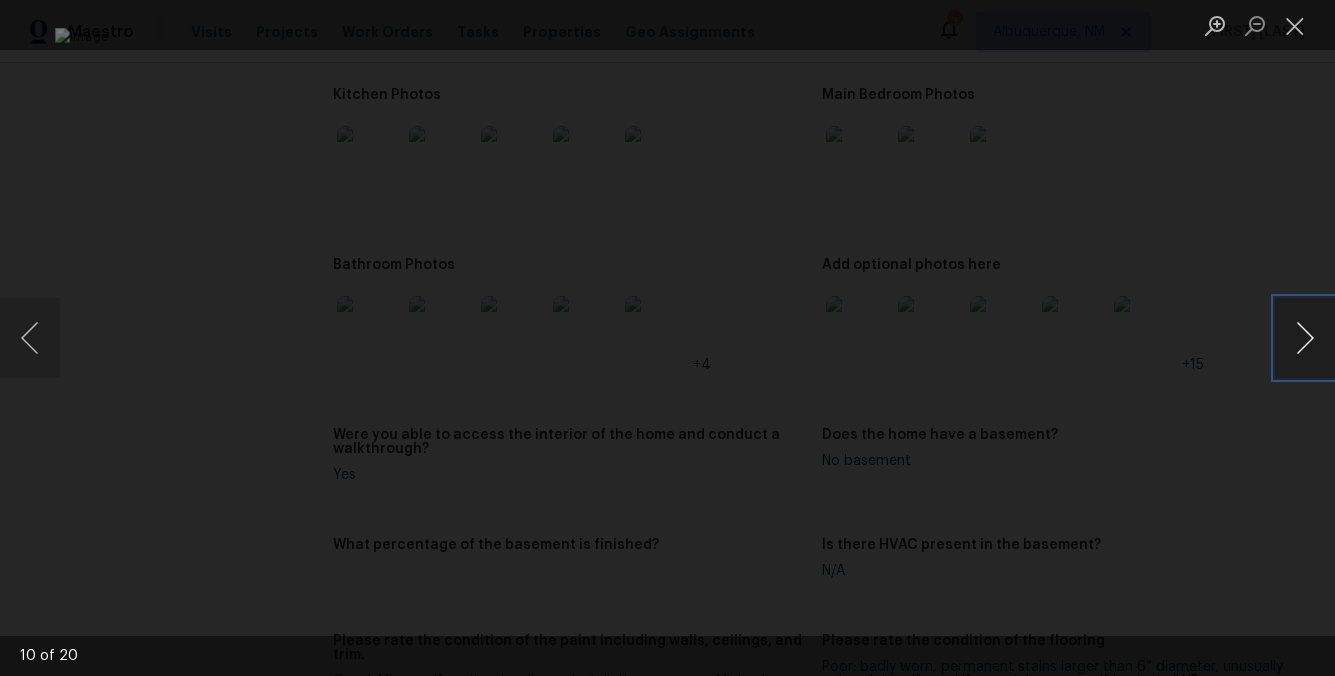 click at bounding box center [1305, 338] 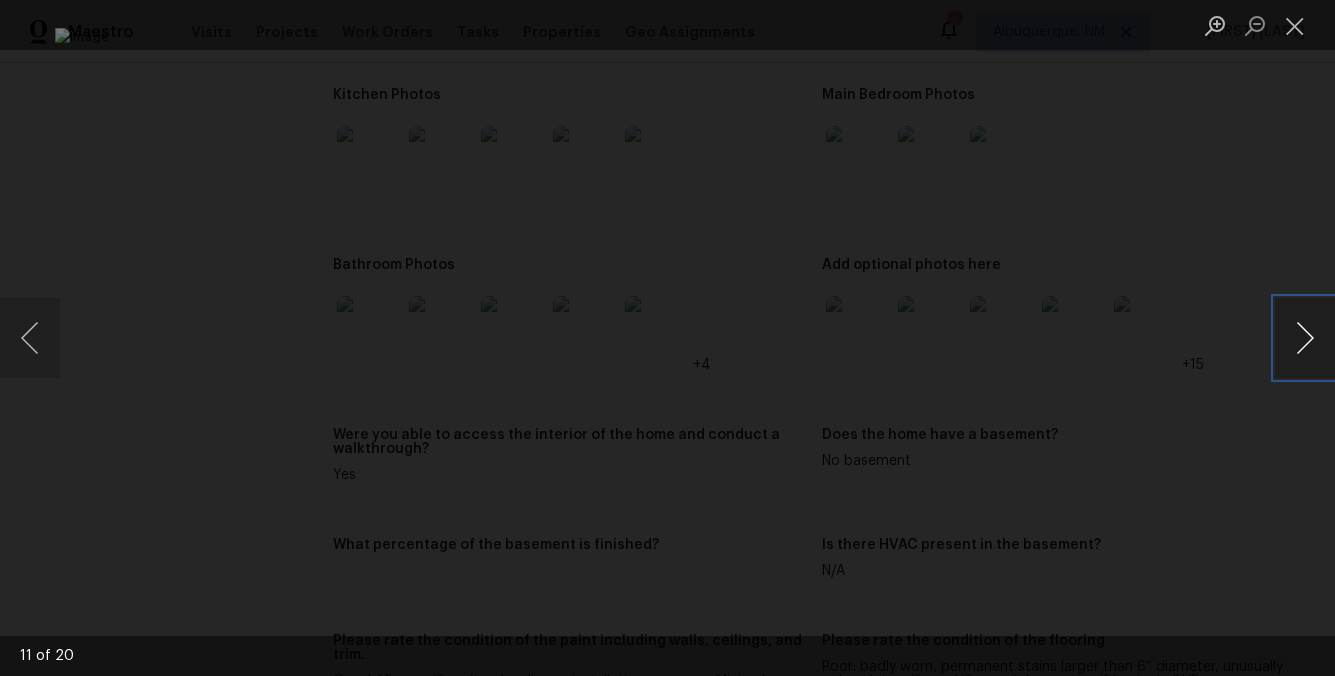 click at bounding box center (1305, 338) 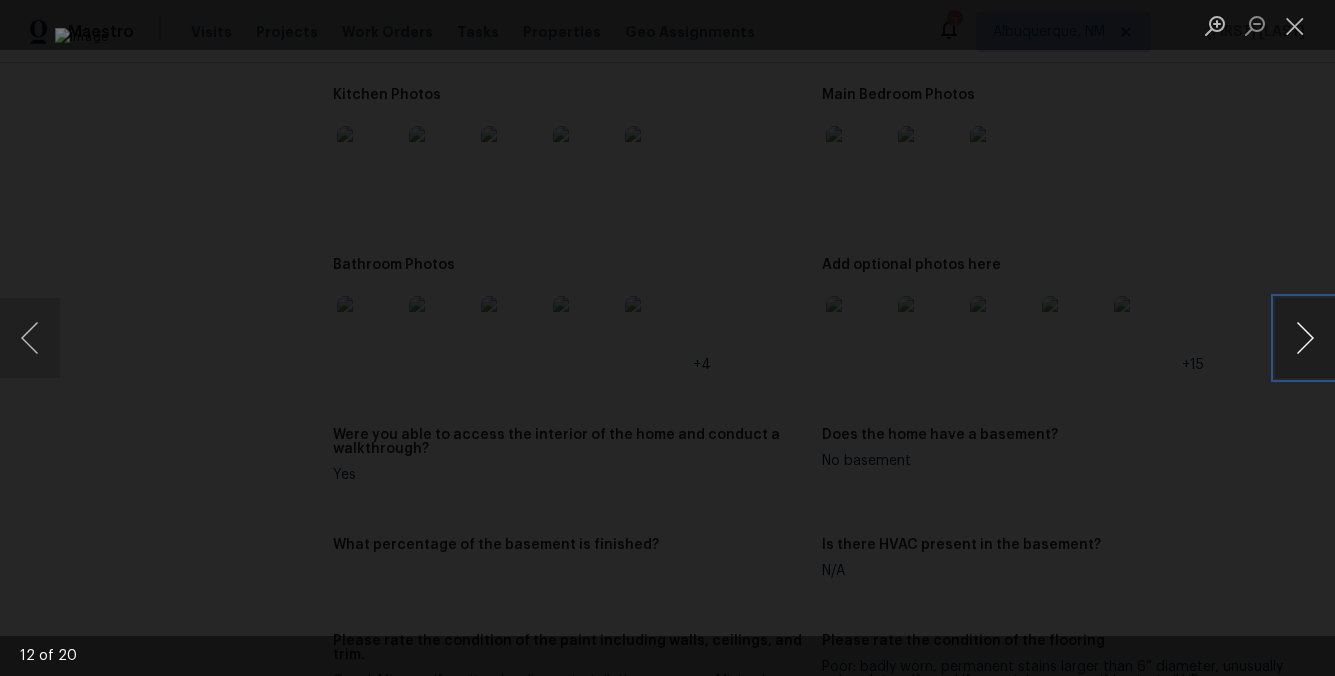 click at bounding box center [1305, 338] 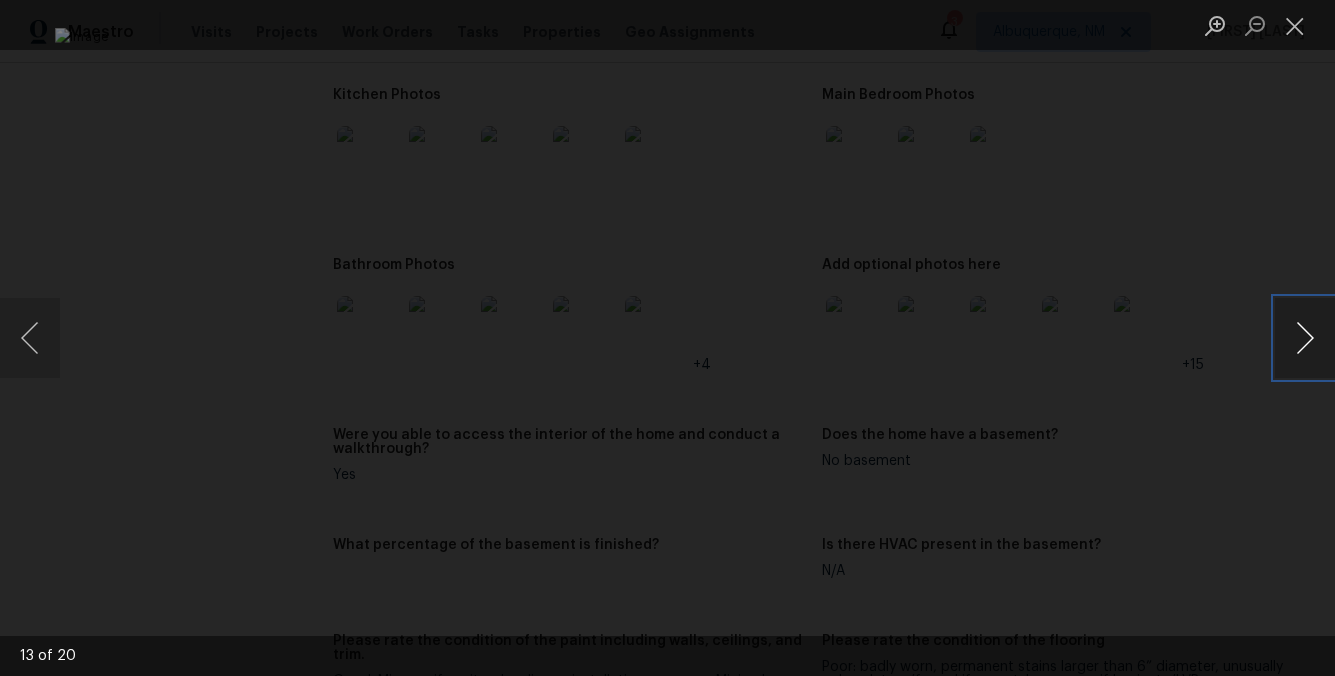 click at bounding box center (1305, 338) 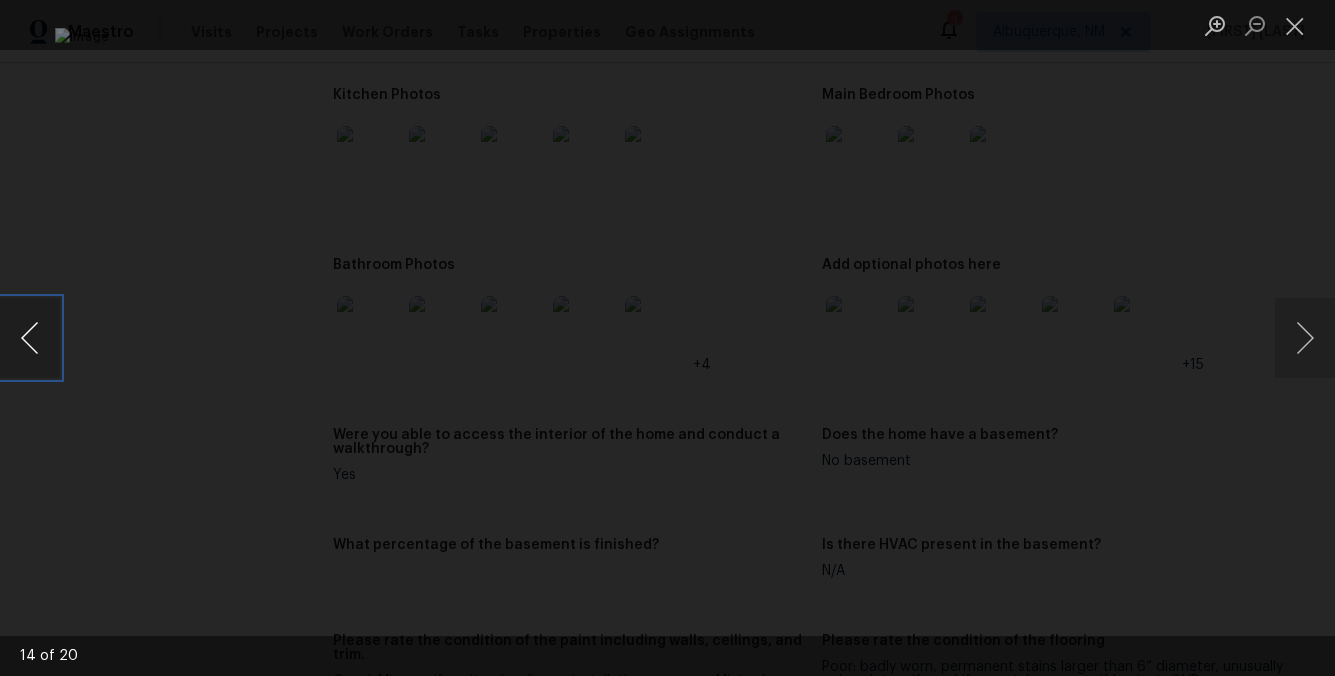 click at bounding box center [30, 338] 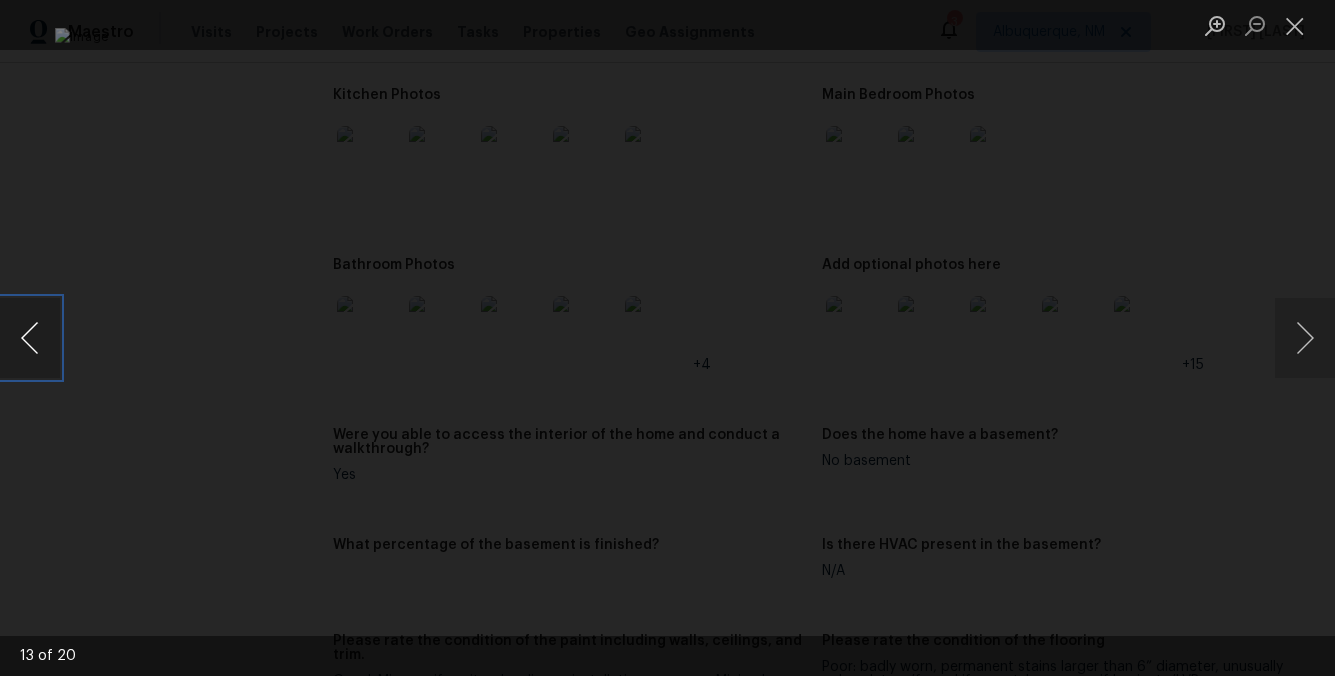 click at bounding box center (30, 338) 